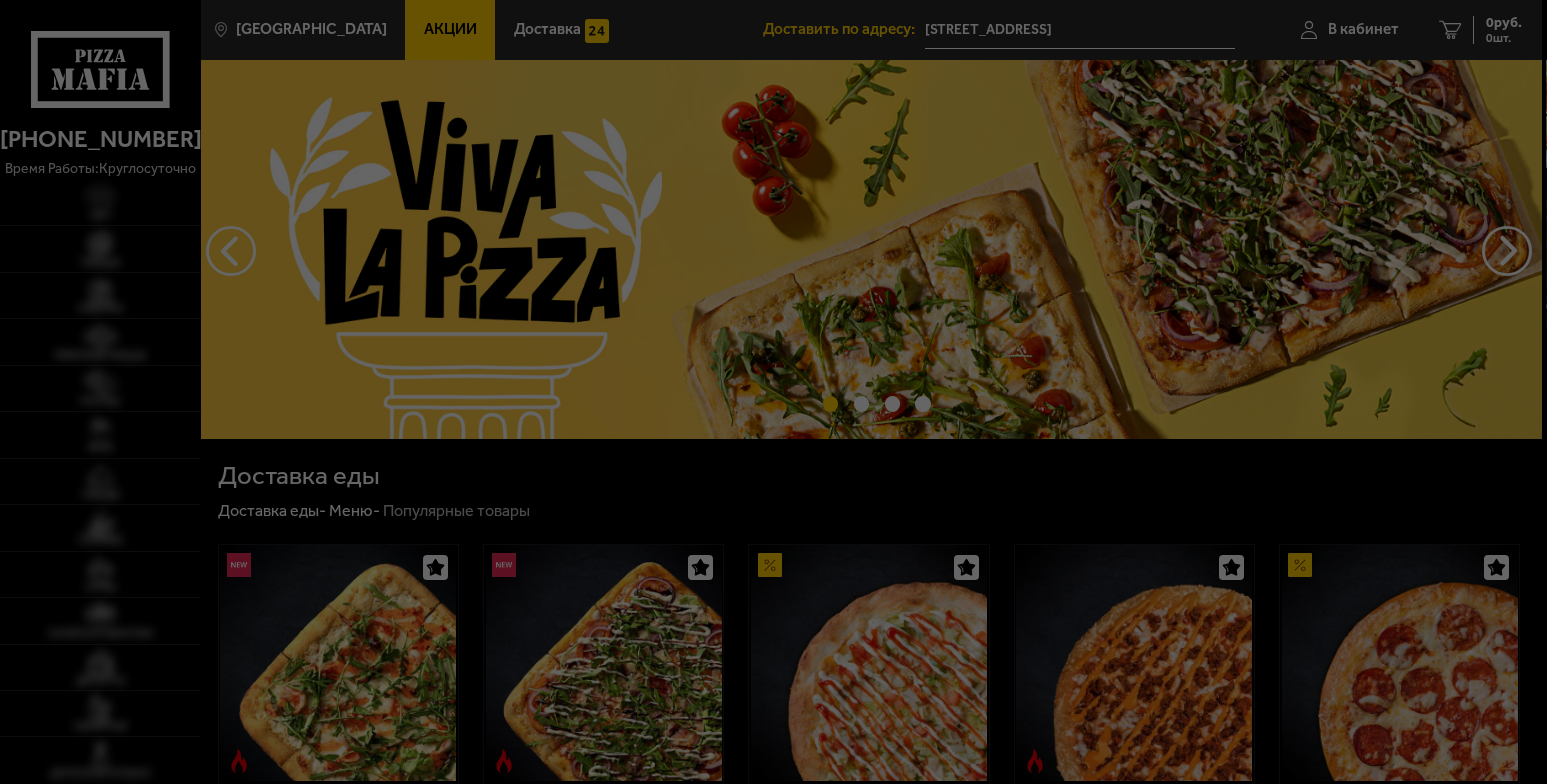 scroll, scrollTop: 400, scrollLeft: 0, axis: vertical 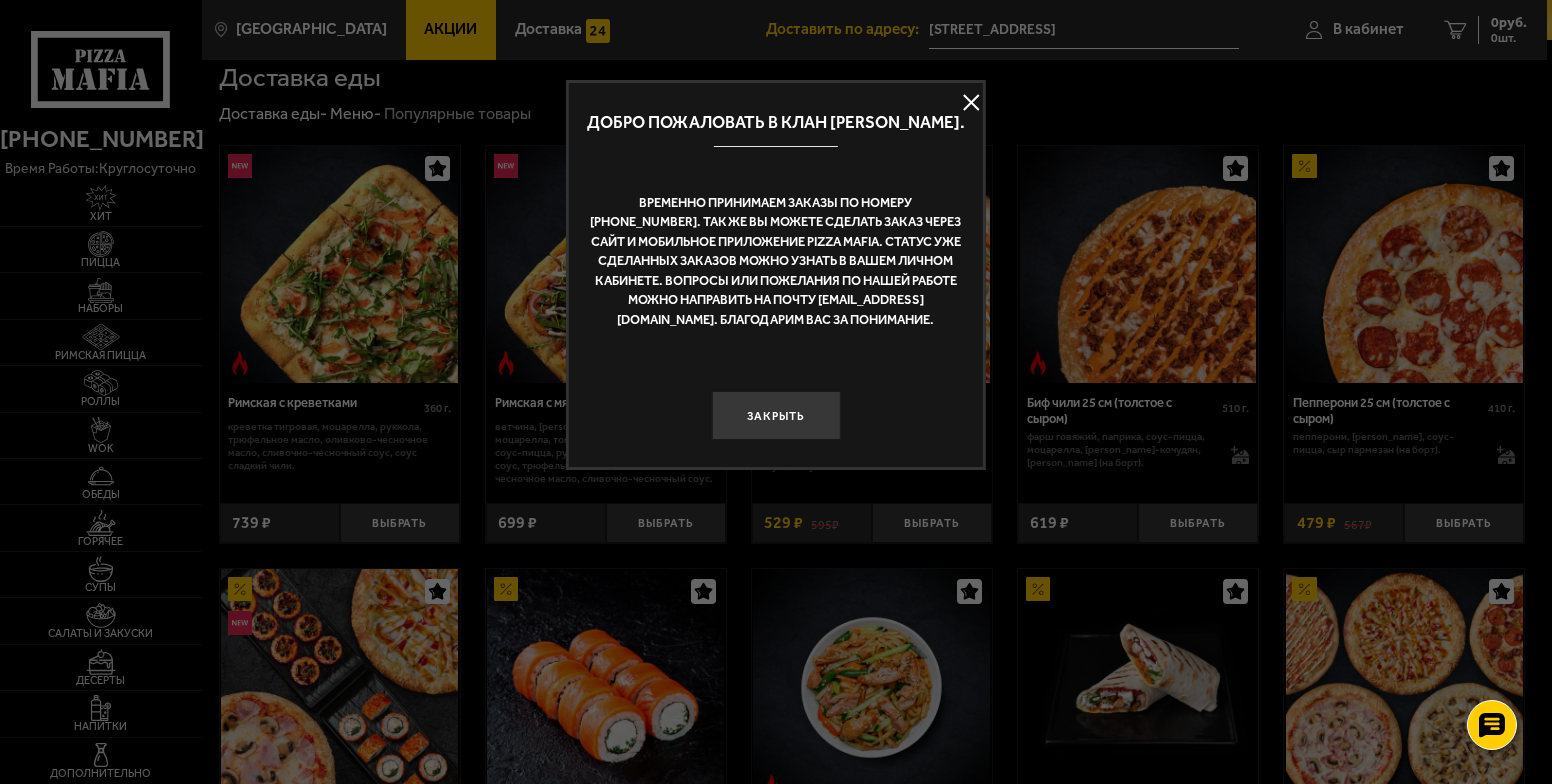 click at bounding box center (971, 103) 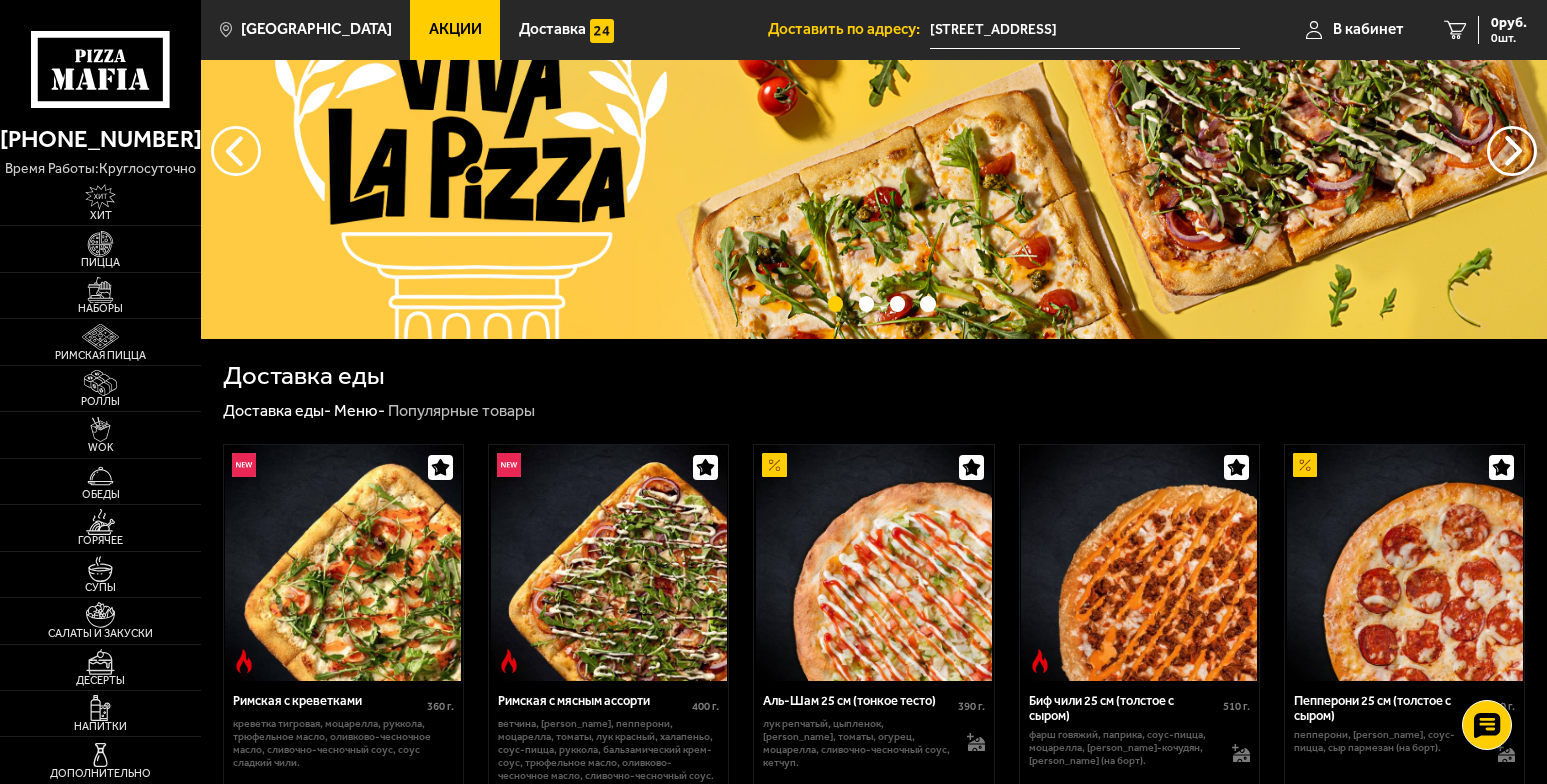 scroll, scrollTop: 0, scrollLeft: 0, axis: both 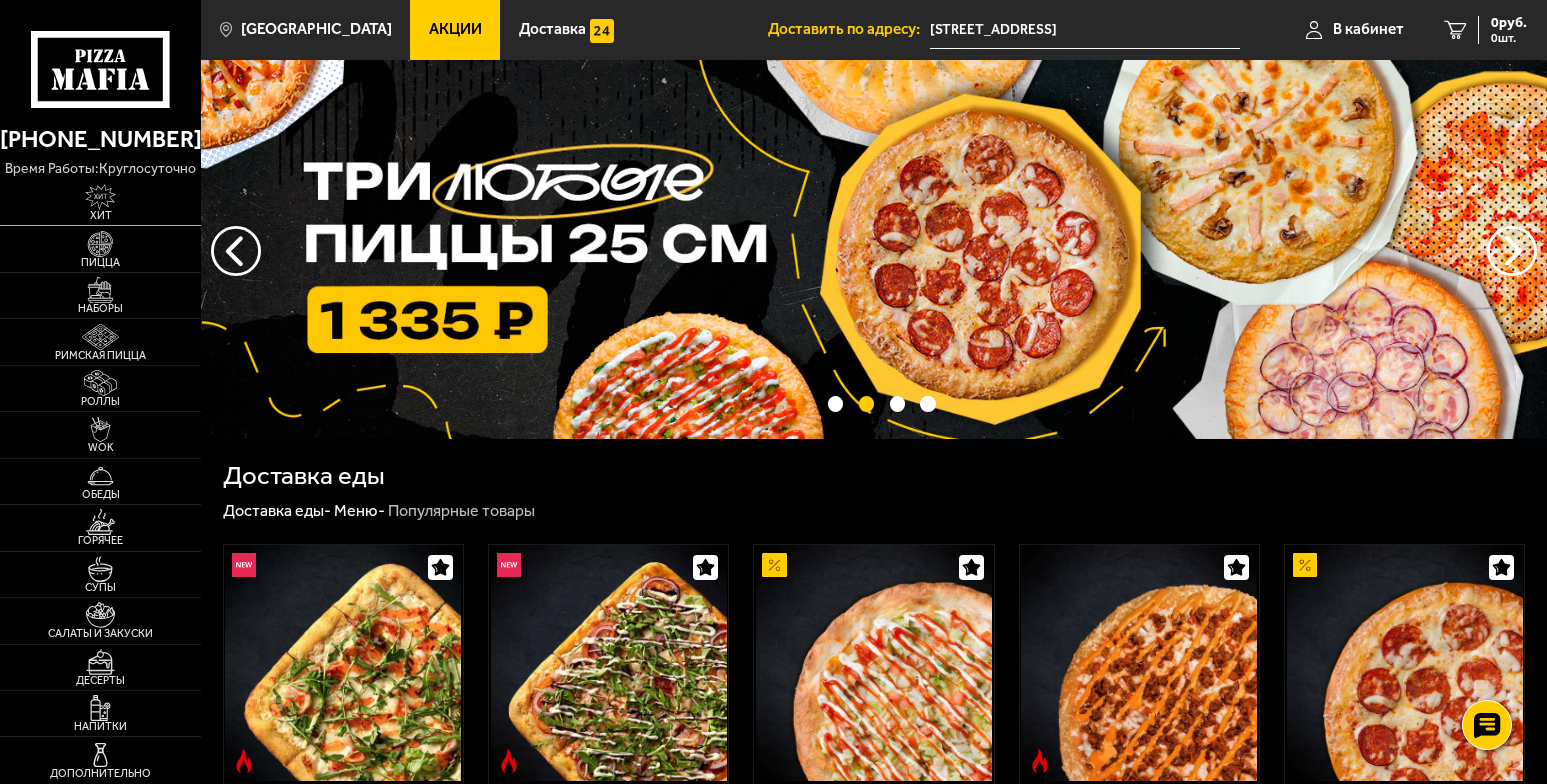 click at bounding box center (101, 197) 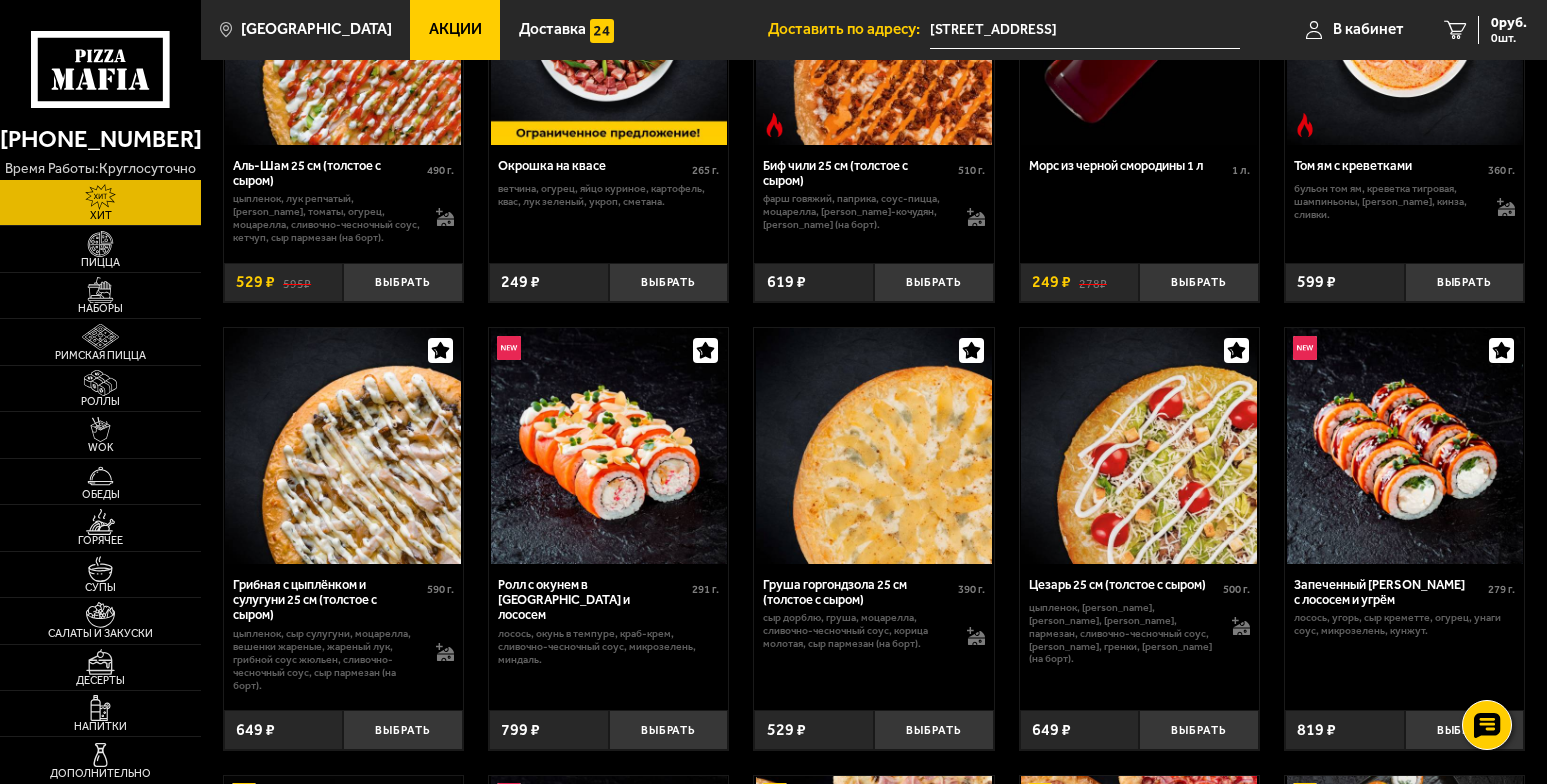 scroll, scrollTop: 300, scrollLeft: 0, axis: vertical 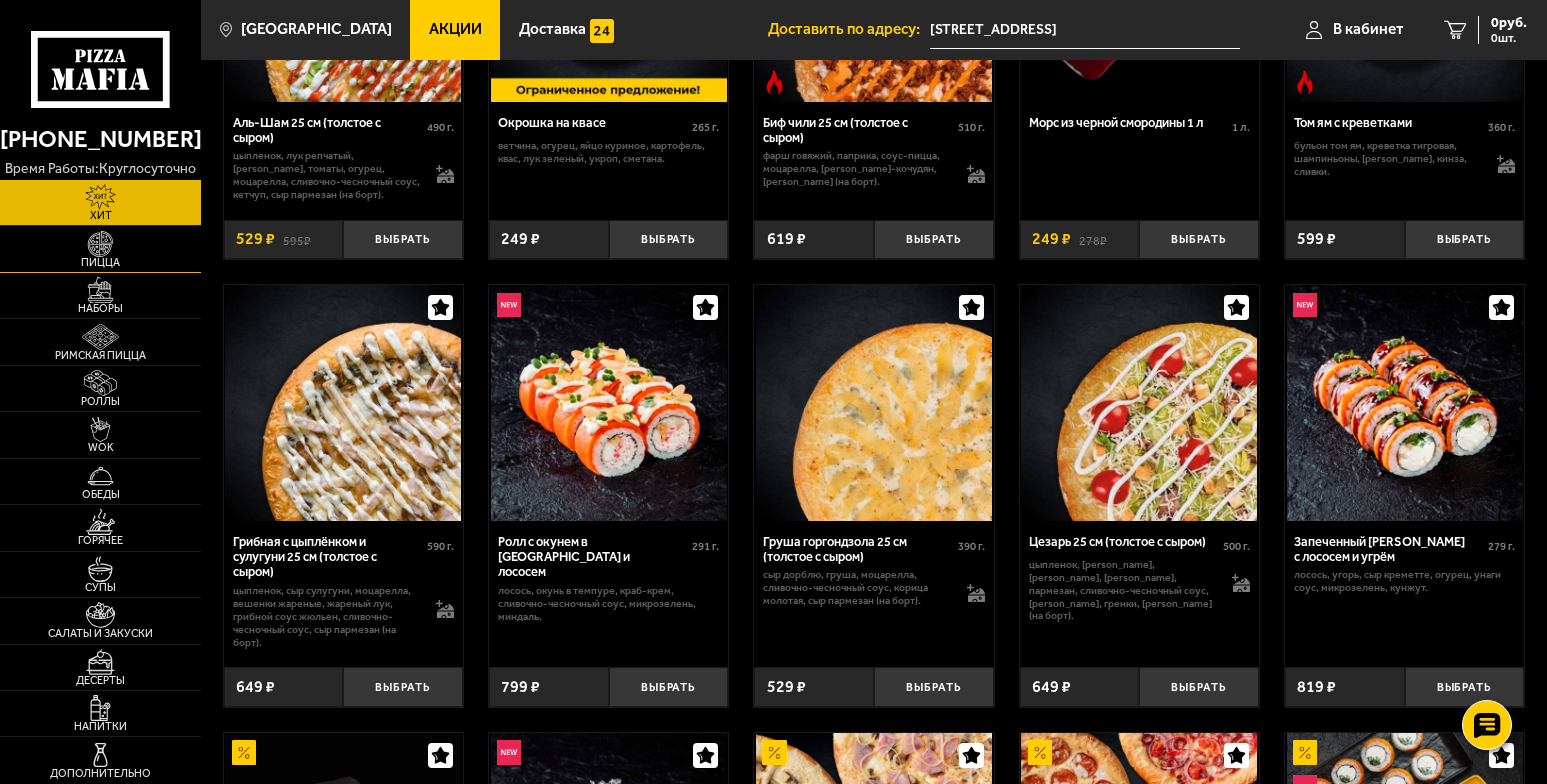 click at bounding box center (101, 244) 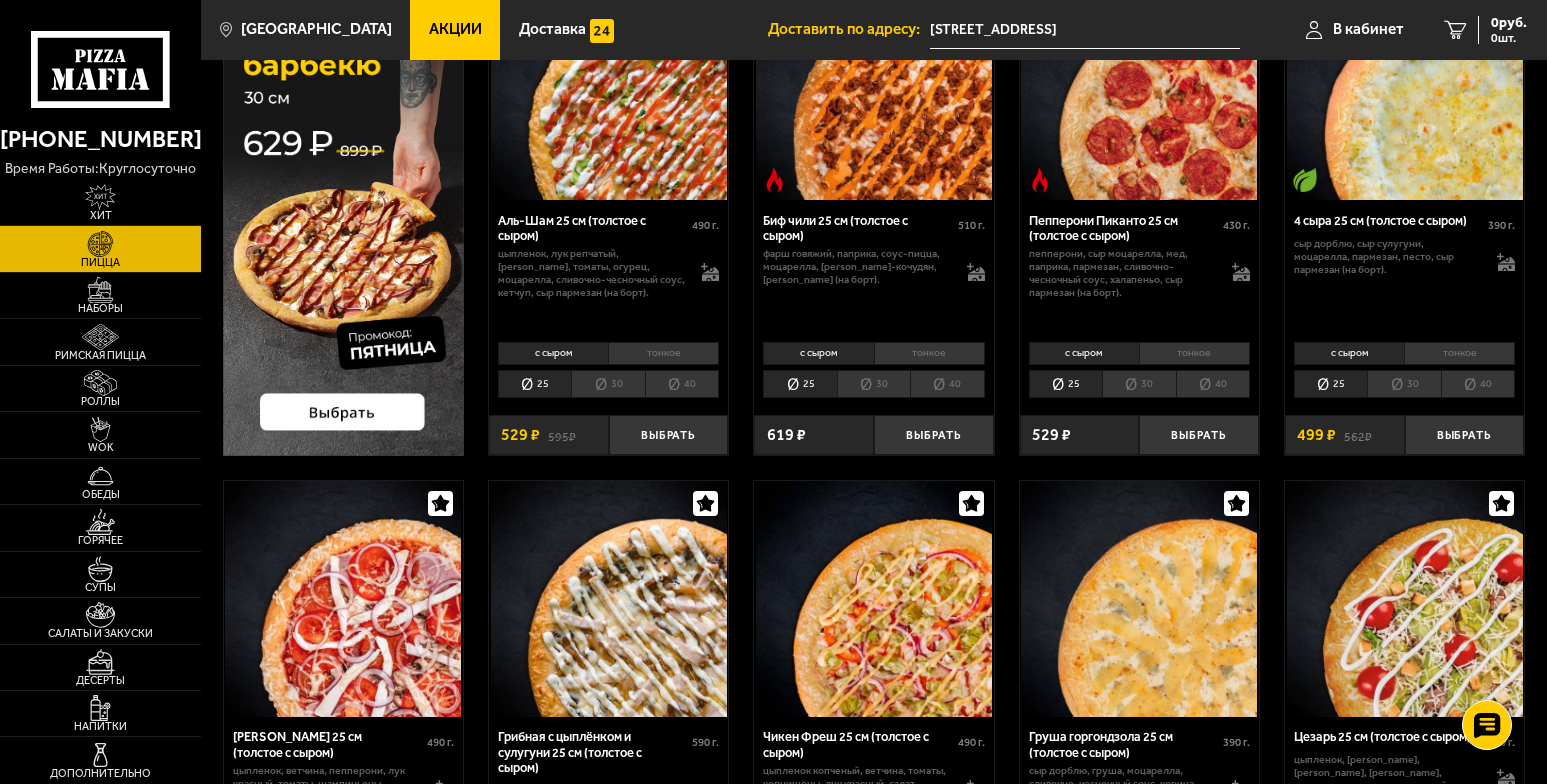 scroll, scrollTop: 200, scrollLeft: 0, axis: vertical 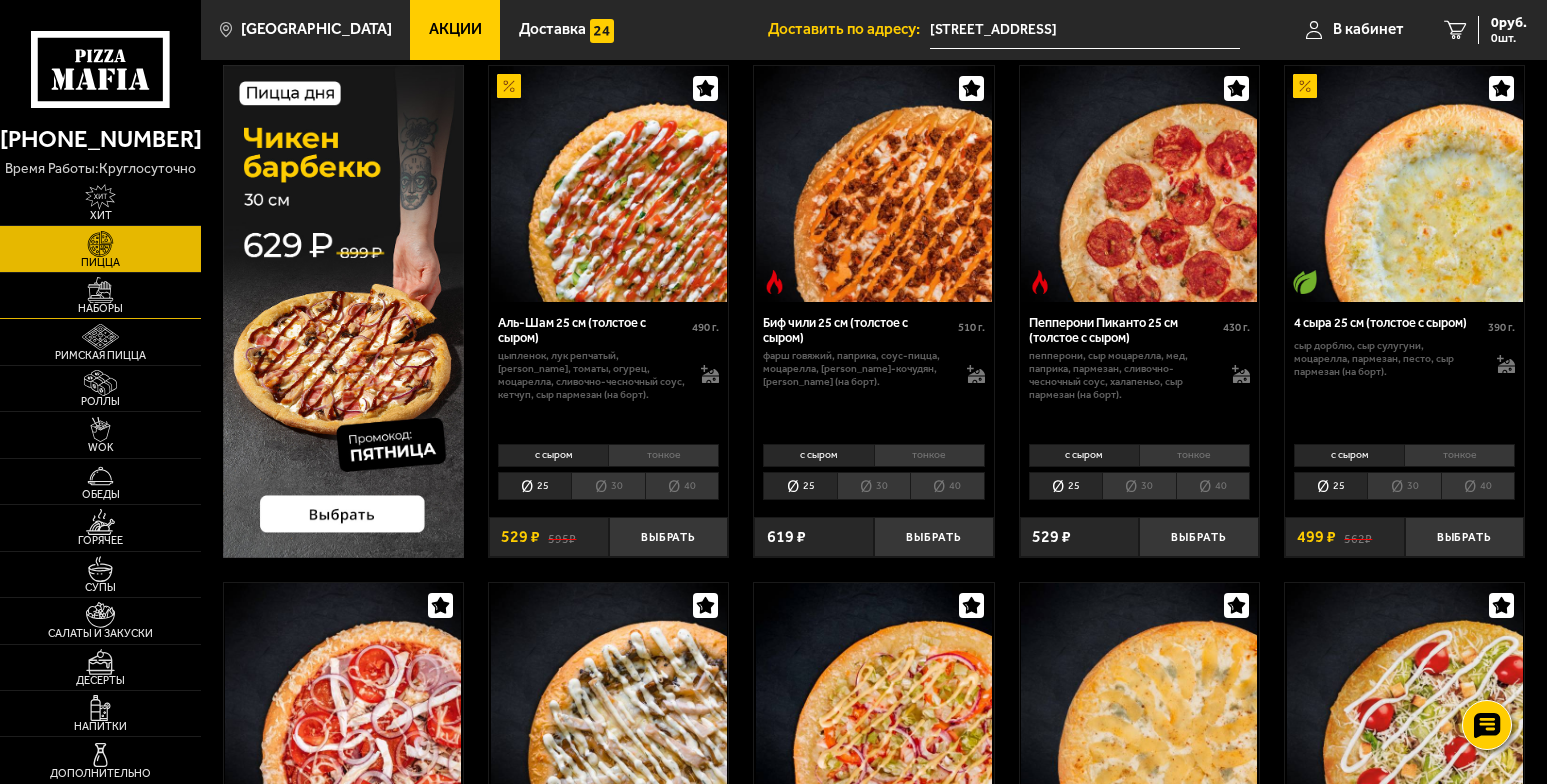 click at bounding box center [101, 290] 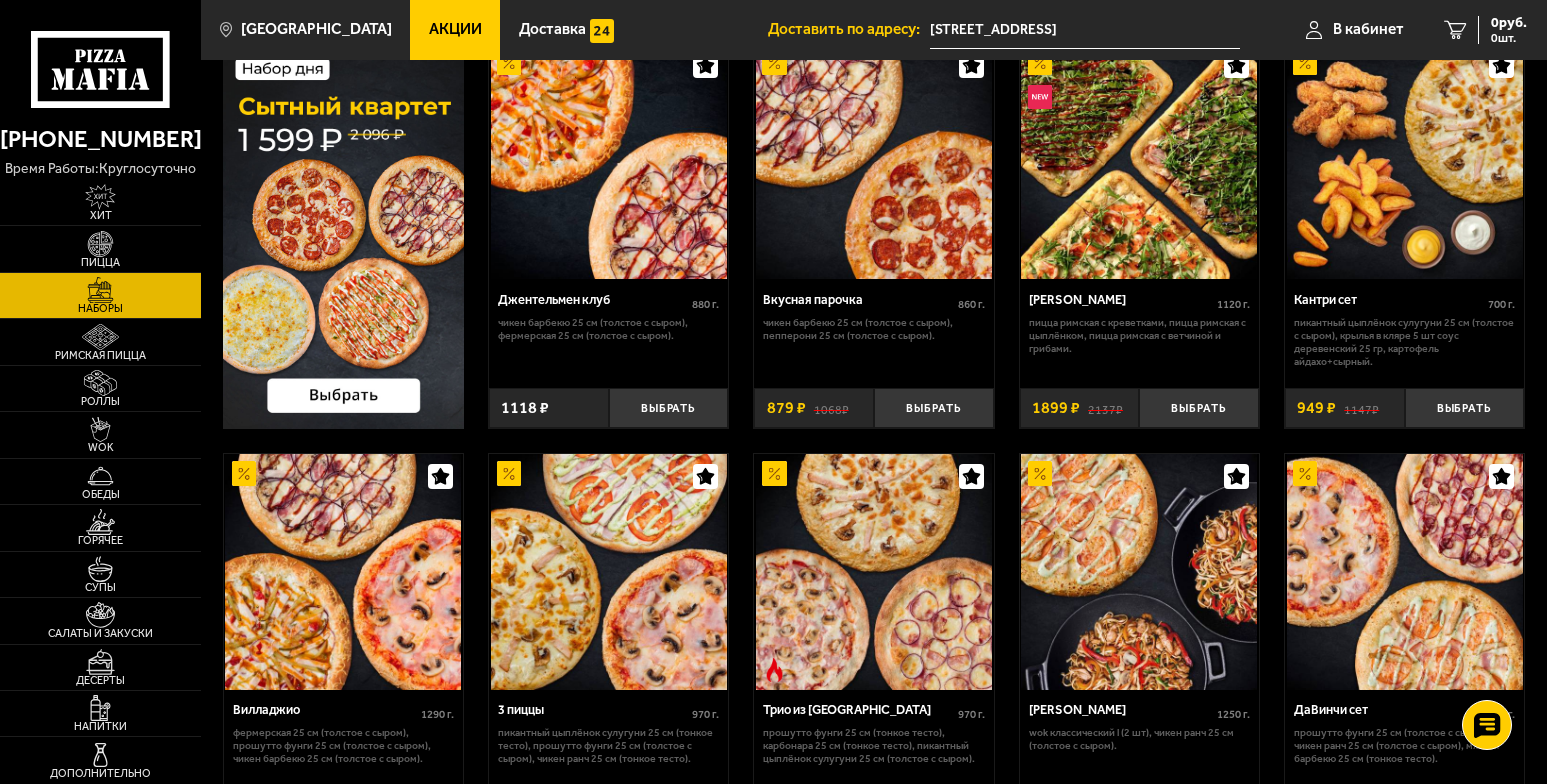 scroll, scrollTop: 300, scrollLeft: 0, axis: vertical 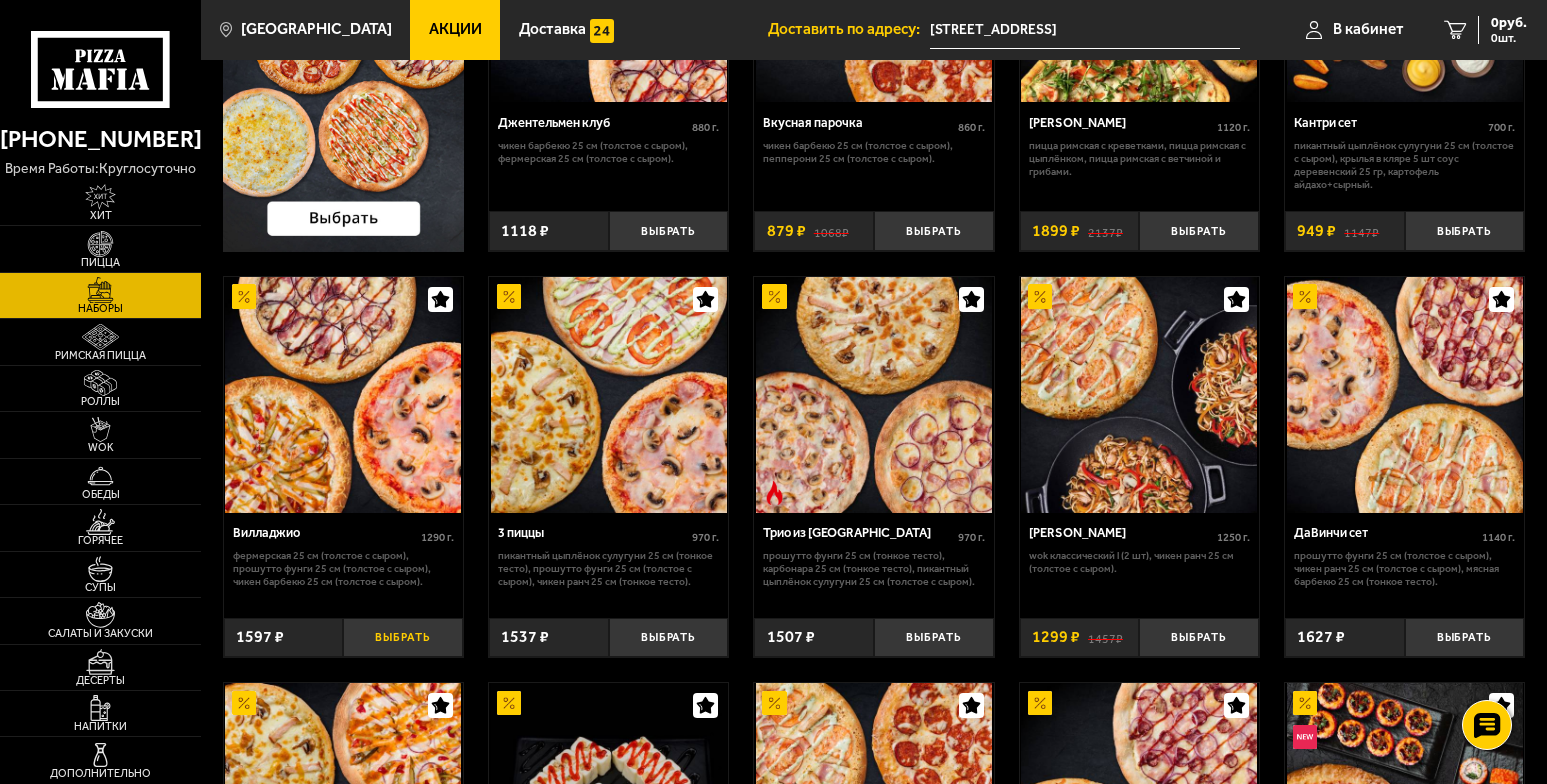 click on "Выбрать" at bounding box center [403, 637] 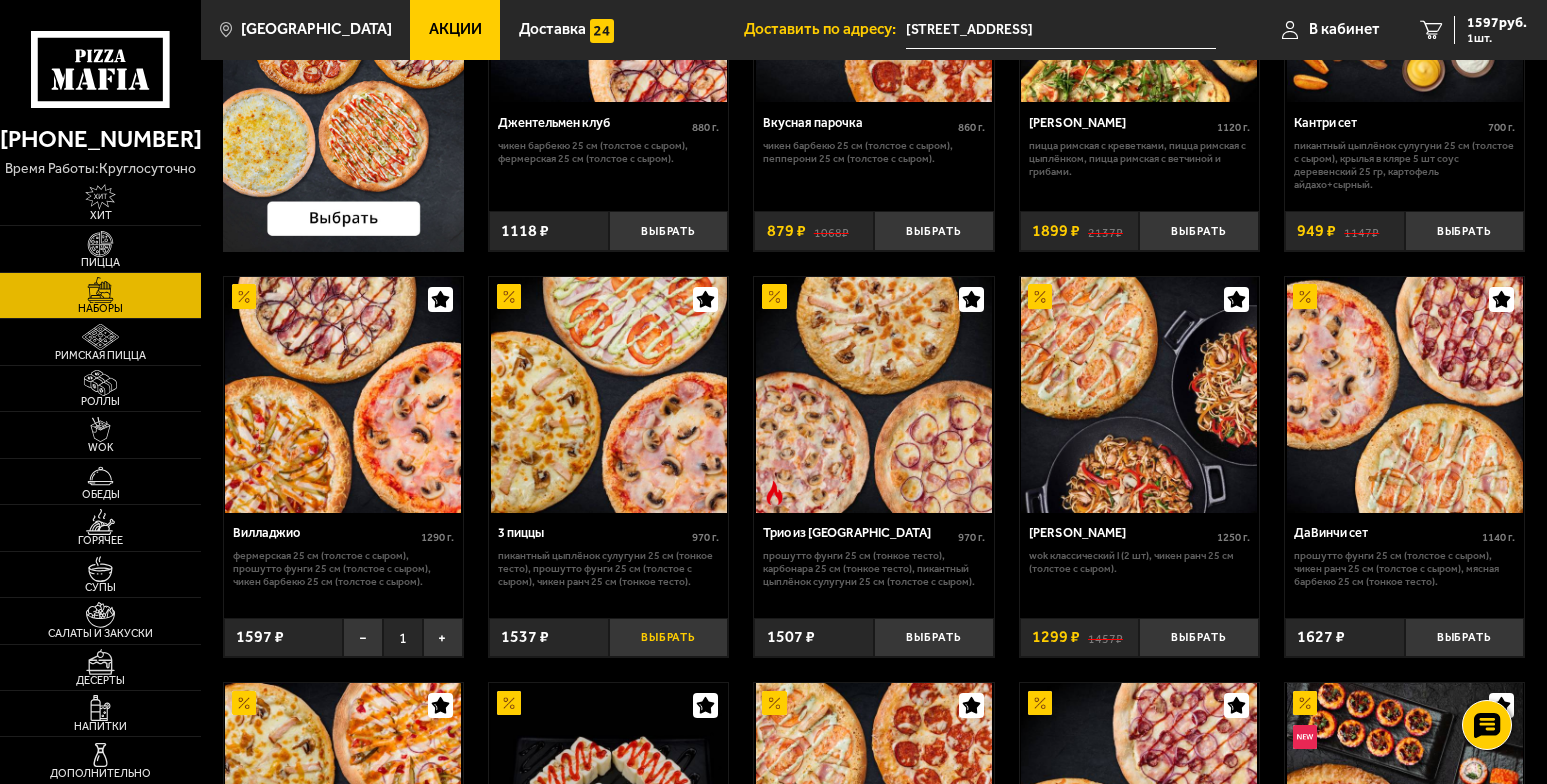 click on "Выбрать" at bounding box center [669, 637] 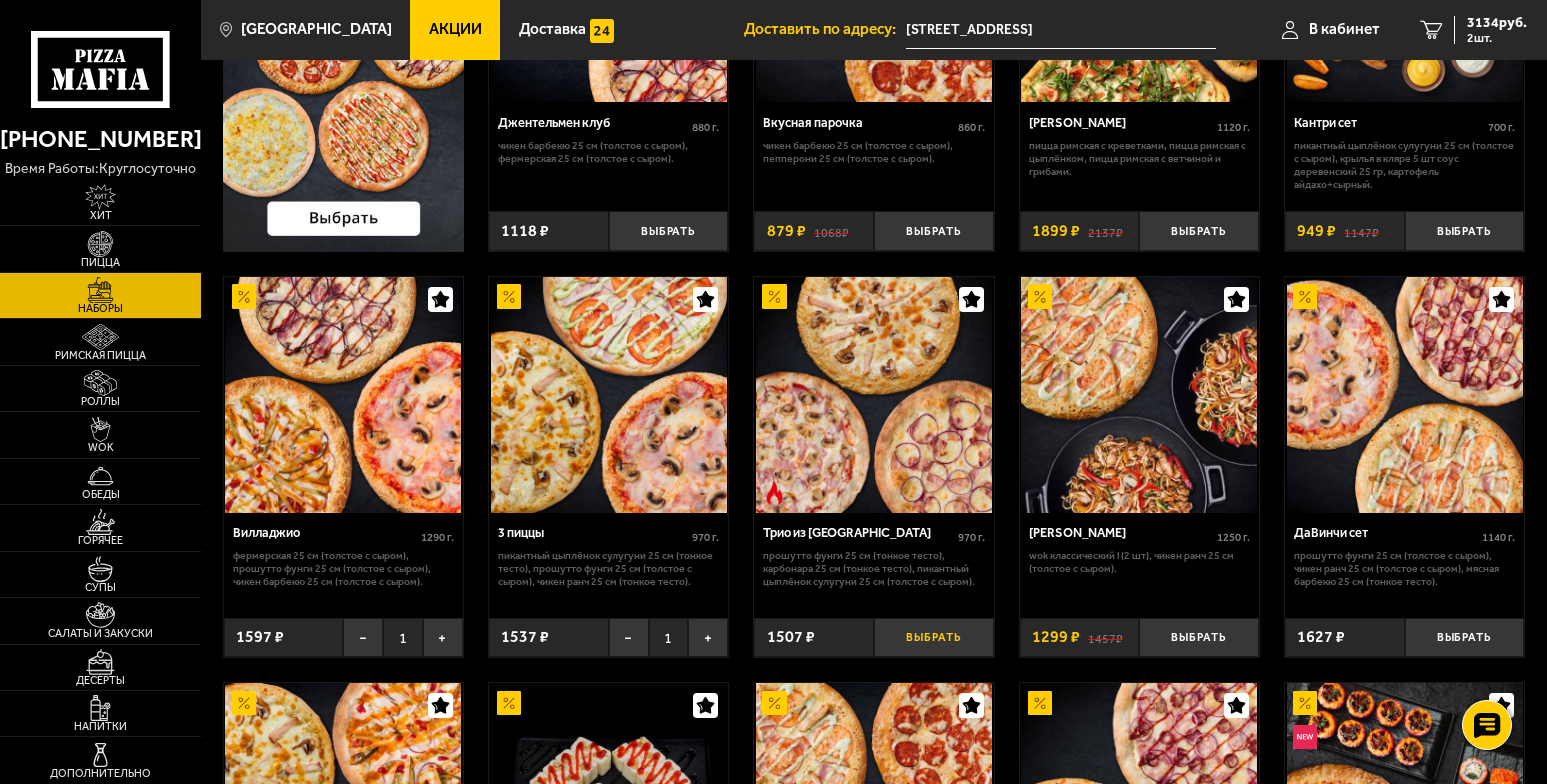 click on "Выбрать" at bounding box center [934, 637] 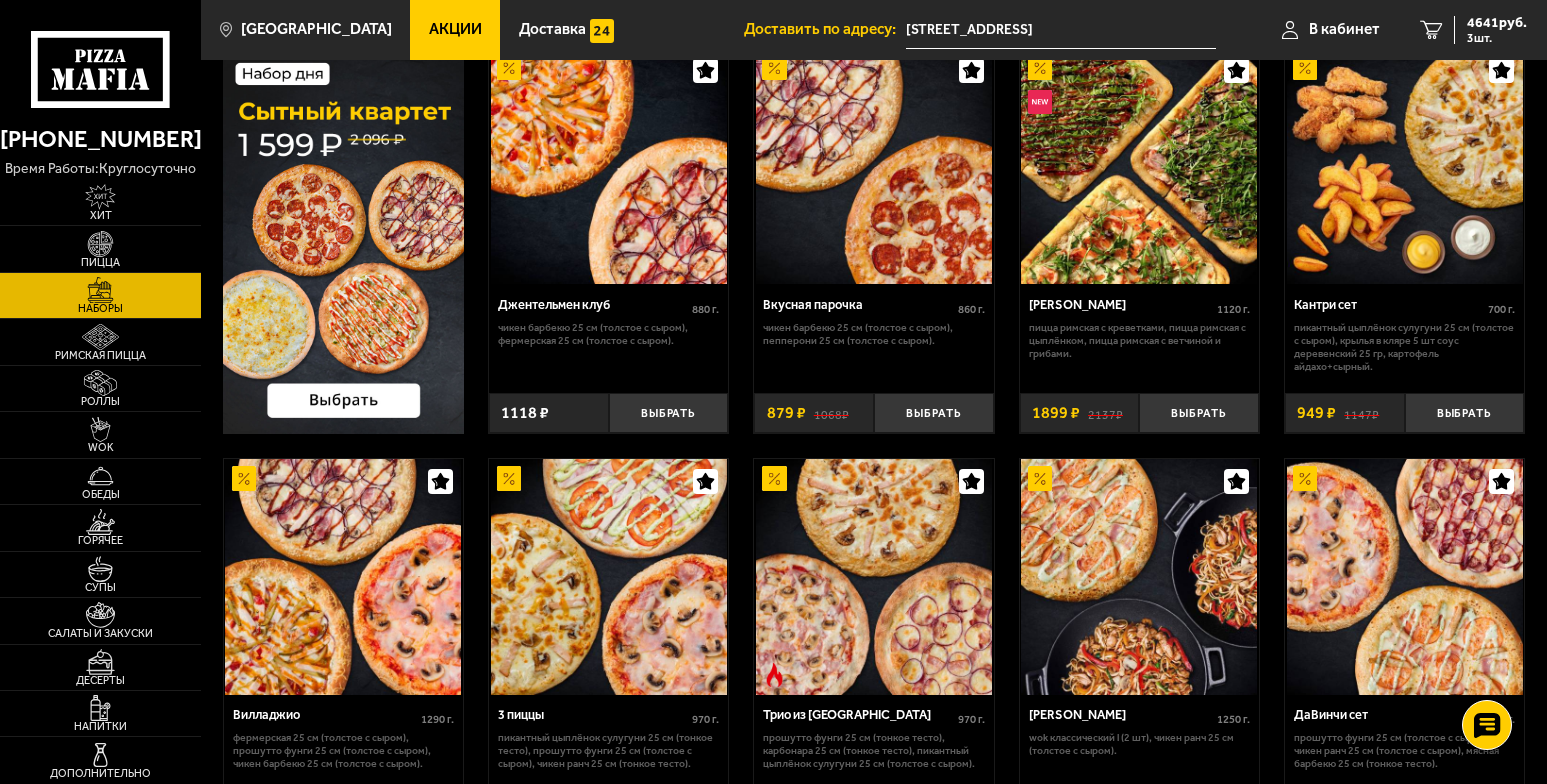 scroll, scrollTop: 0, scrollLeft: 0, axis: both 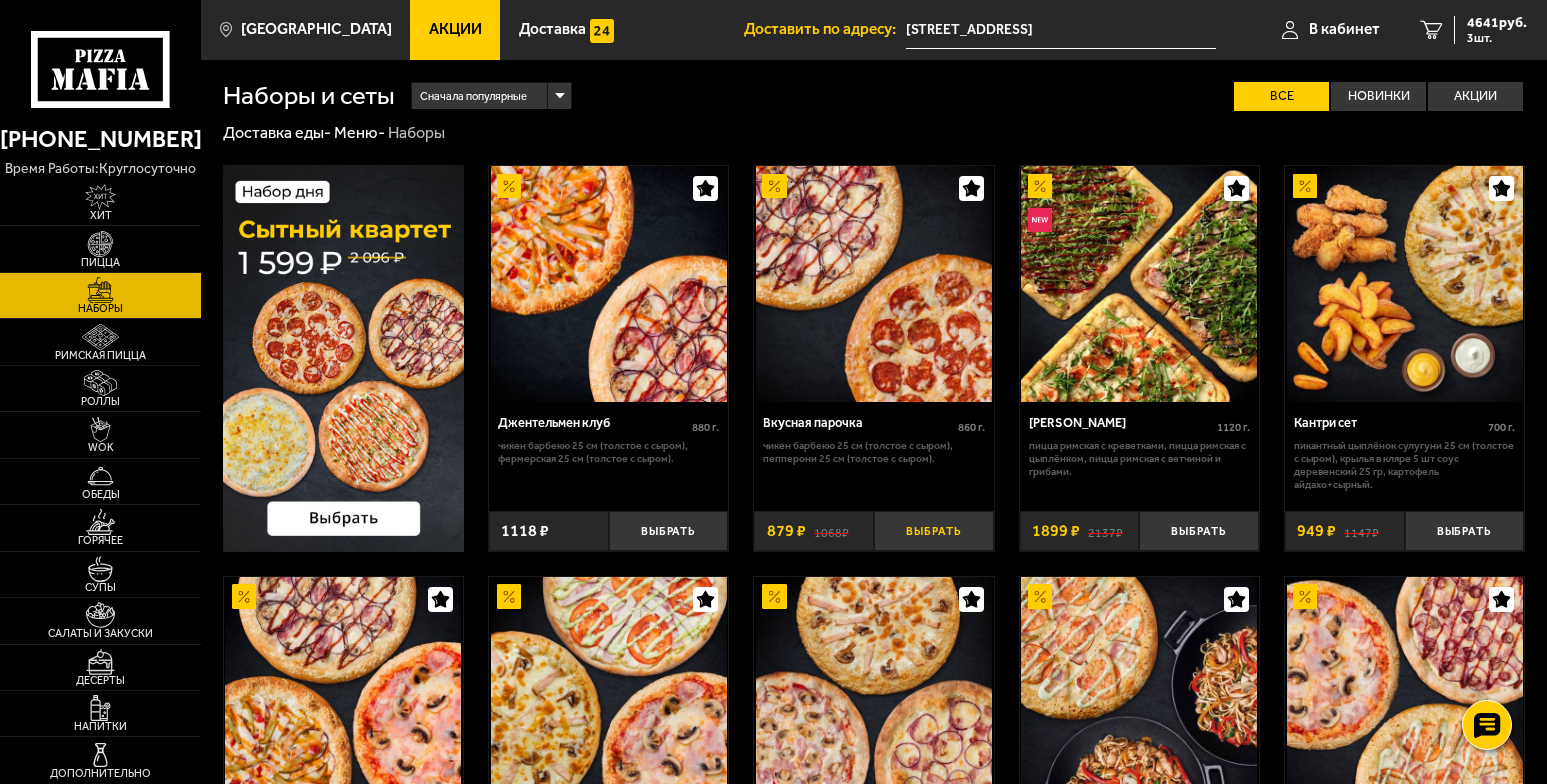 click on "Выбрать" at bounding box center [934, 530] 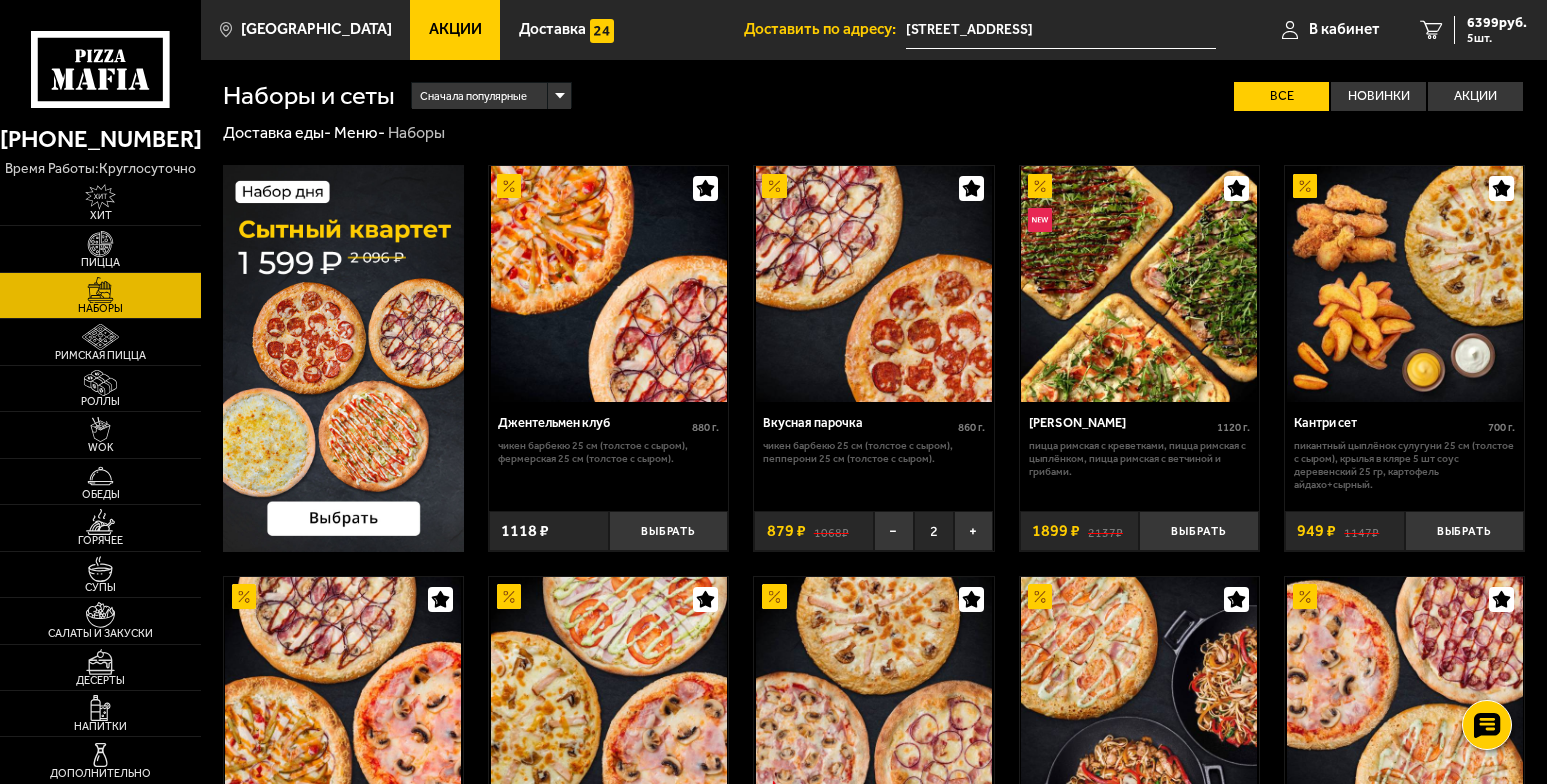 click at bounding box center (343, 358) 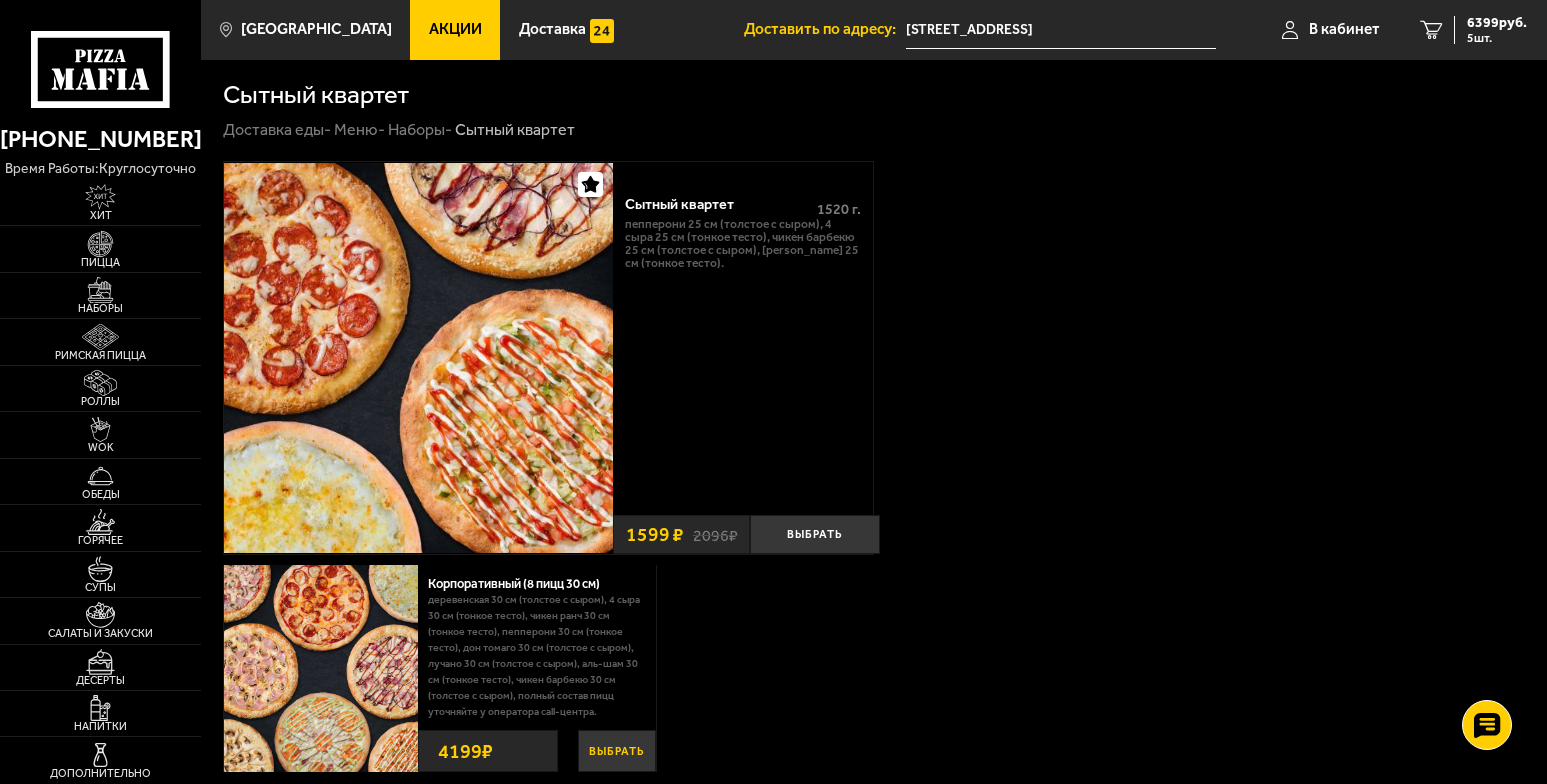 click on "Выбрать" at bounding box center [617, 751] 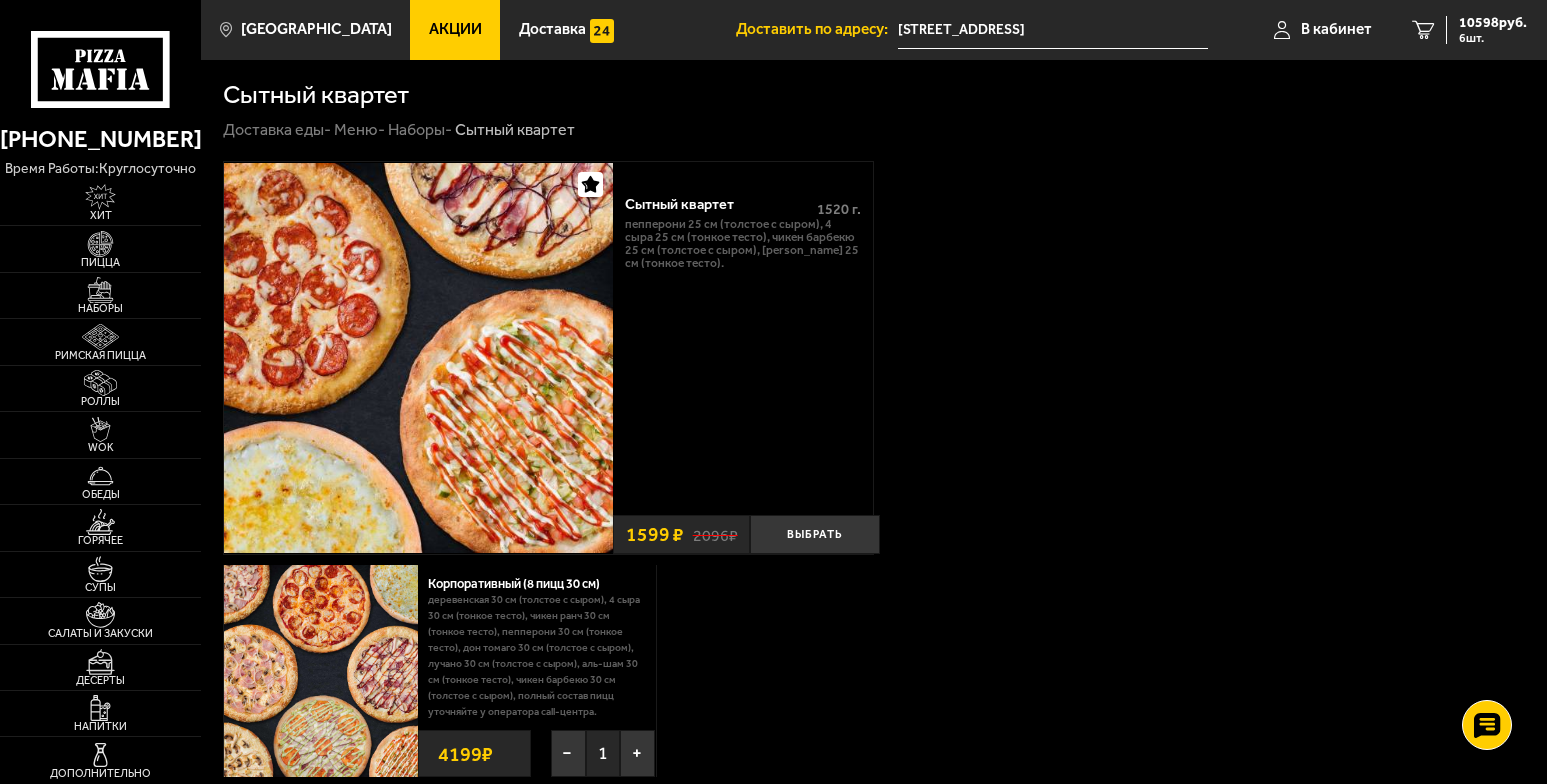 click at bounding box center [321, 671] 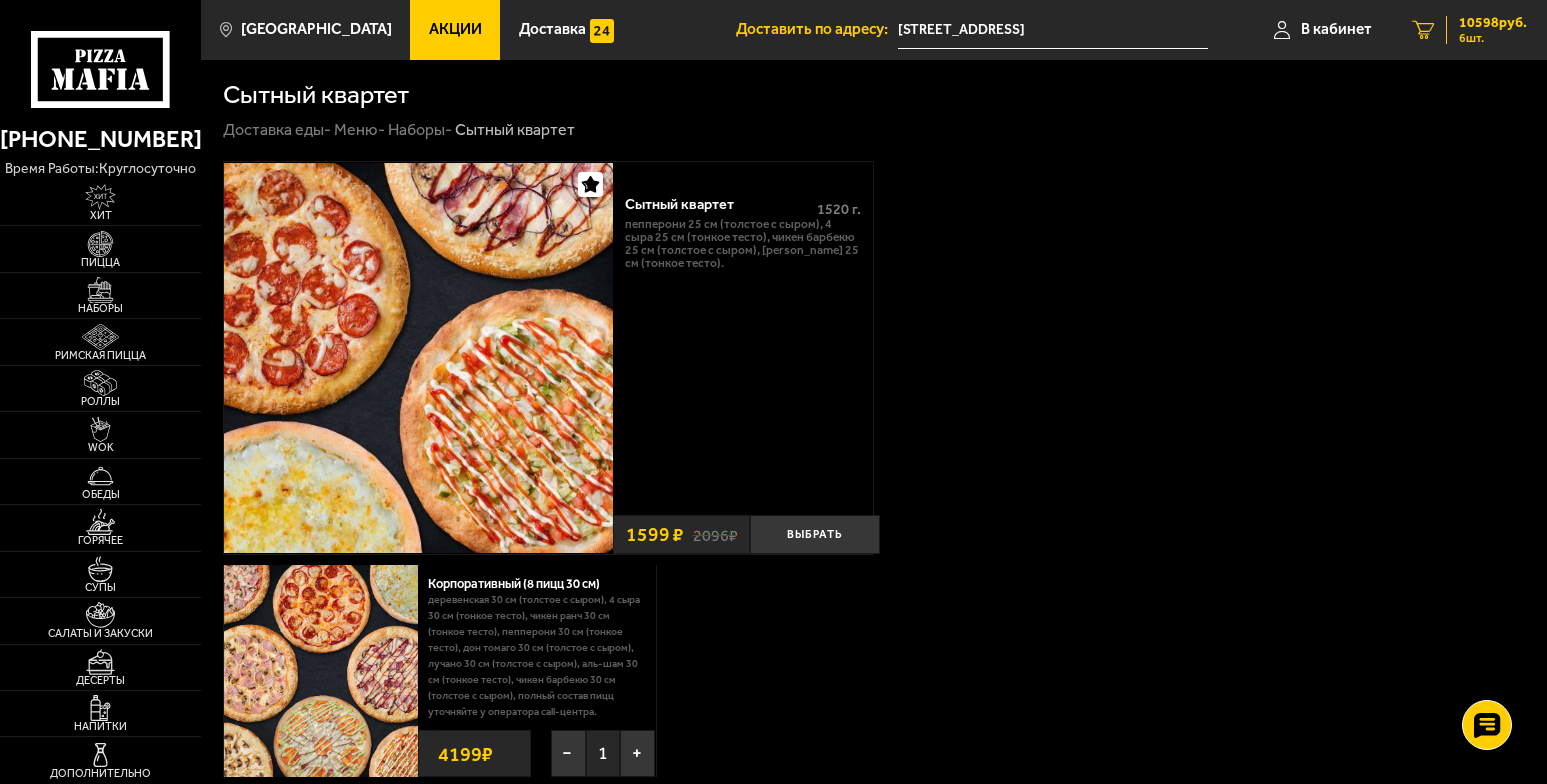 click on "10598  руб." at bounding box center [1493, 23] 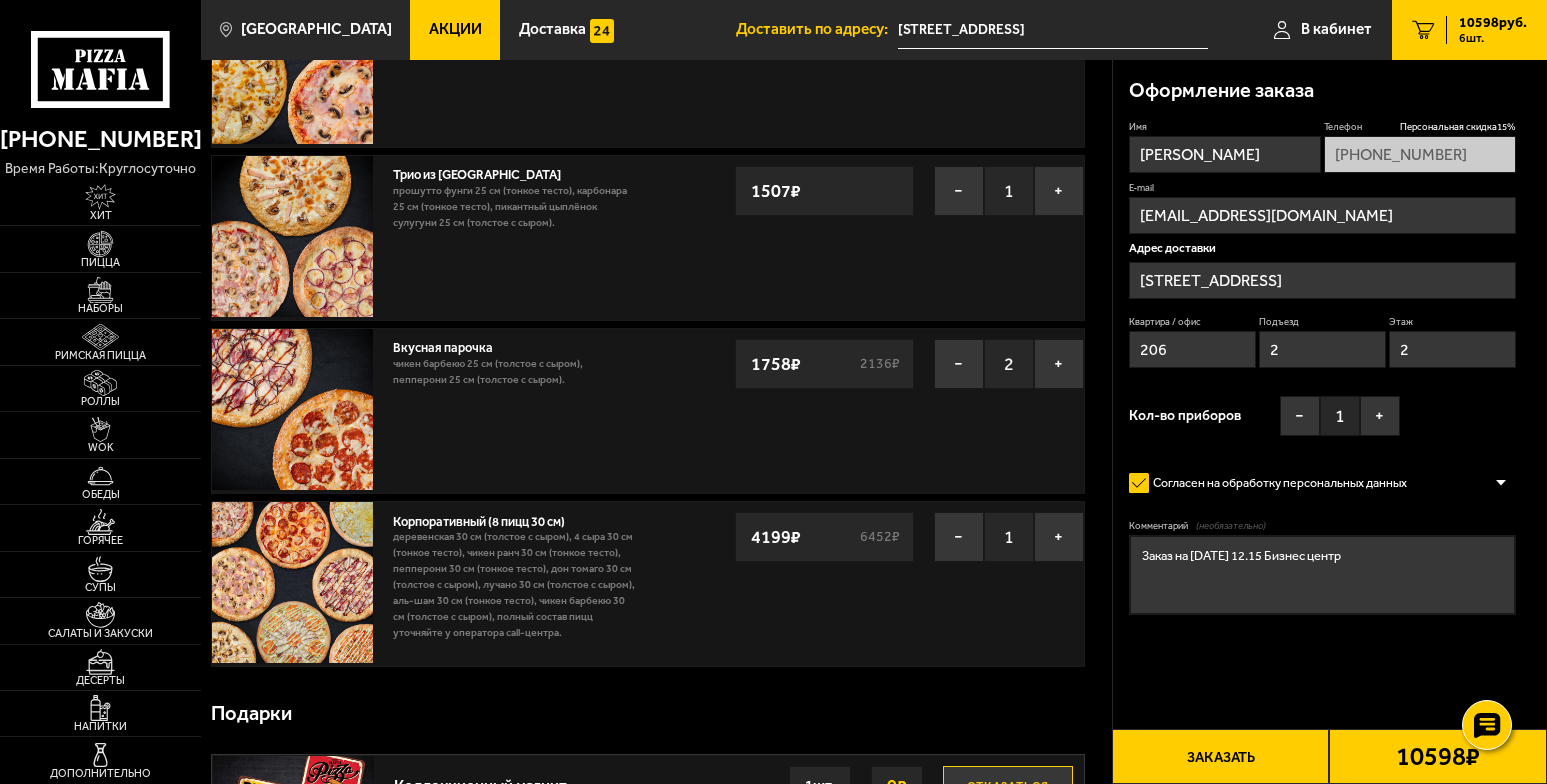 scroll, scrollTop: 400, scrollLeft: 0, axis: vertical 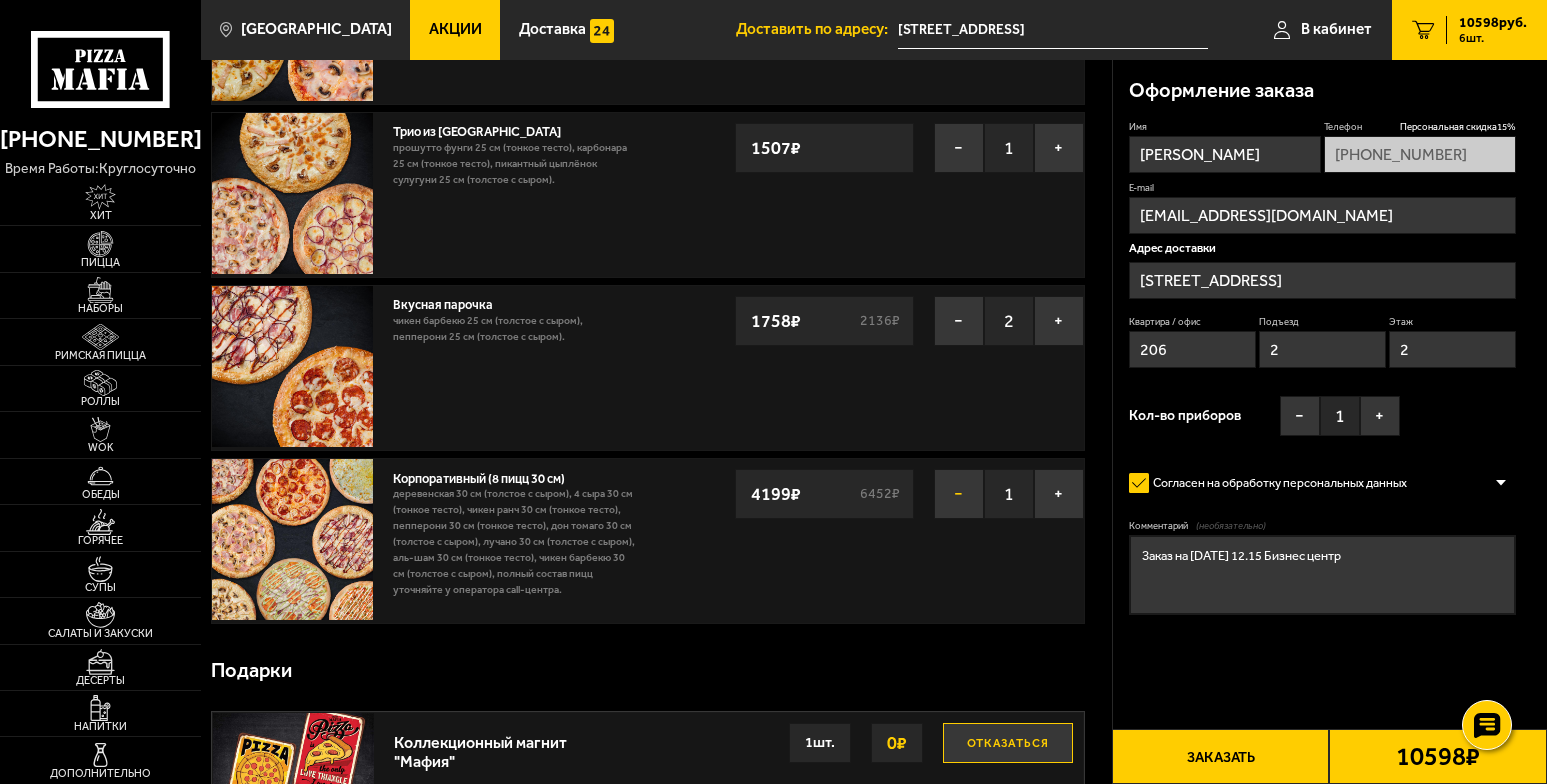 click on "−" at bounding box center (959, 494) 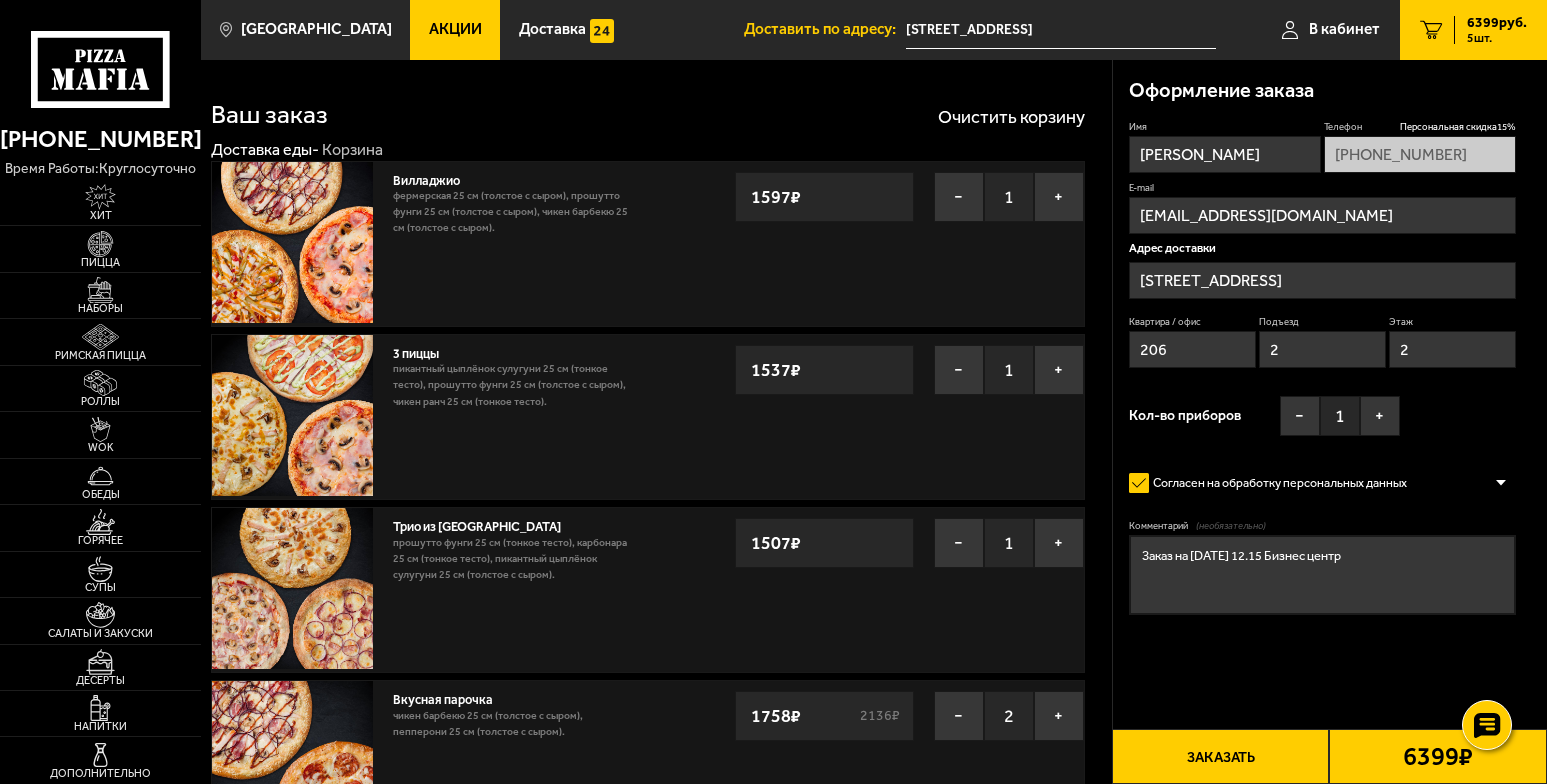 scroll, scrollTop: 0, scrollLeft: 0, axis: both 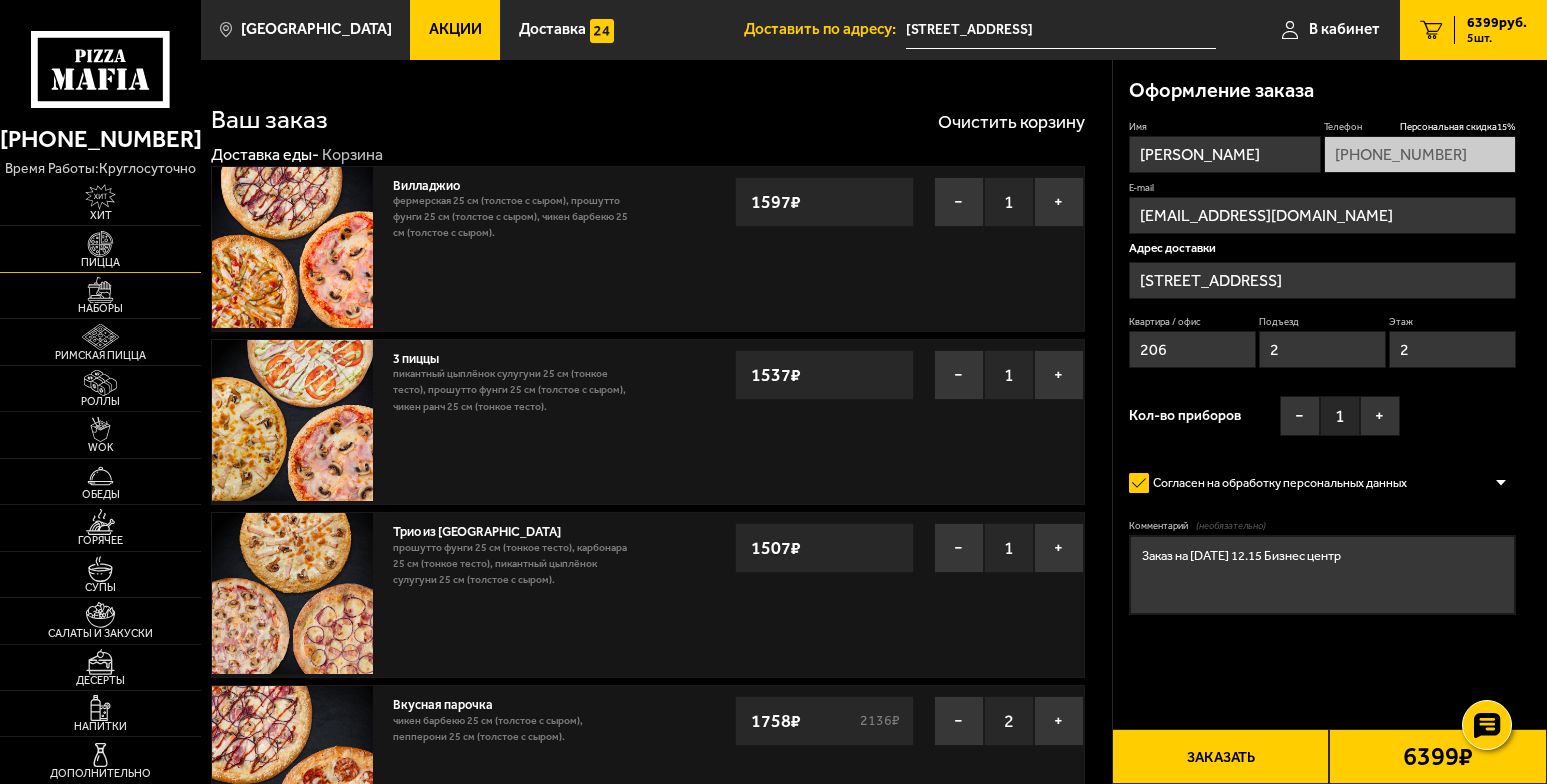 click at bounding box center (101, 244) 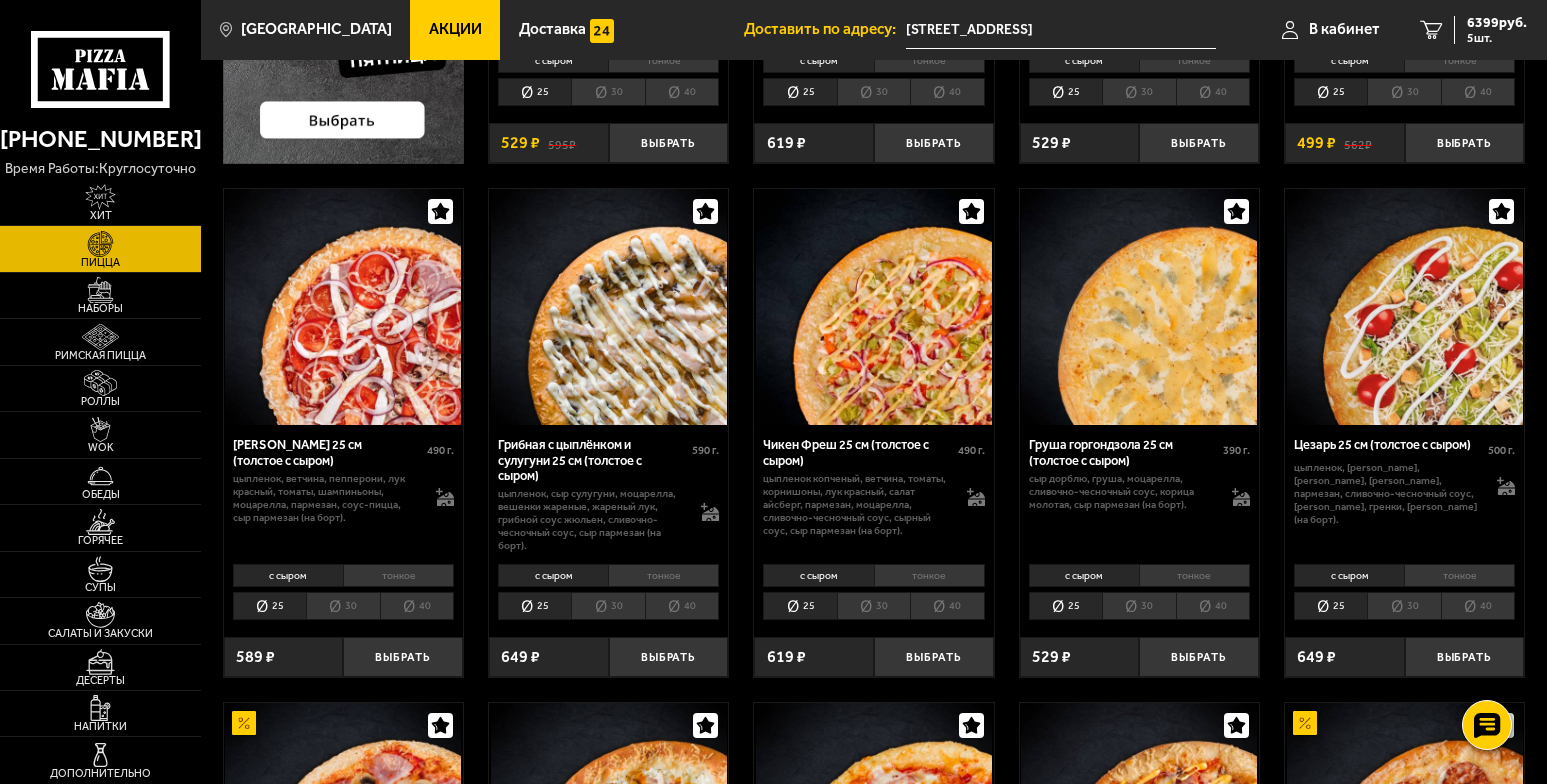 scroll, scrollTop: 600, scrollLeft: 0, axis: vertical 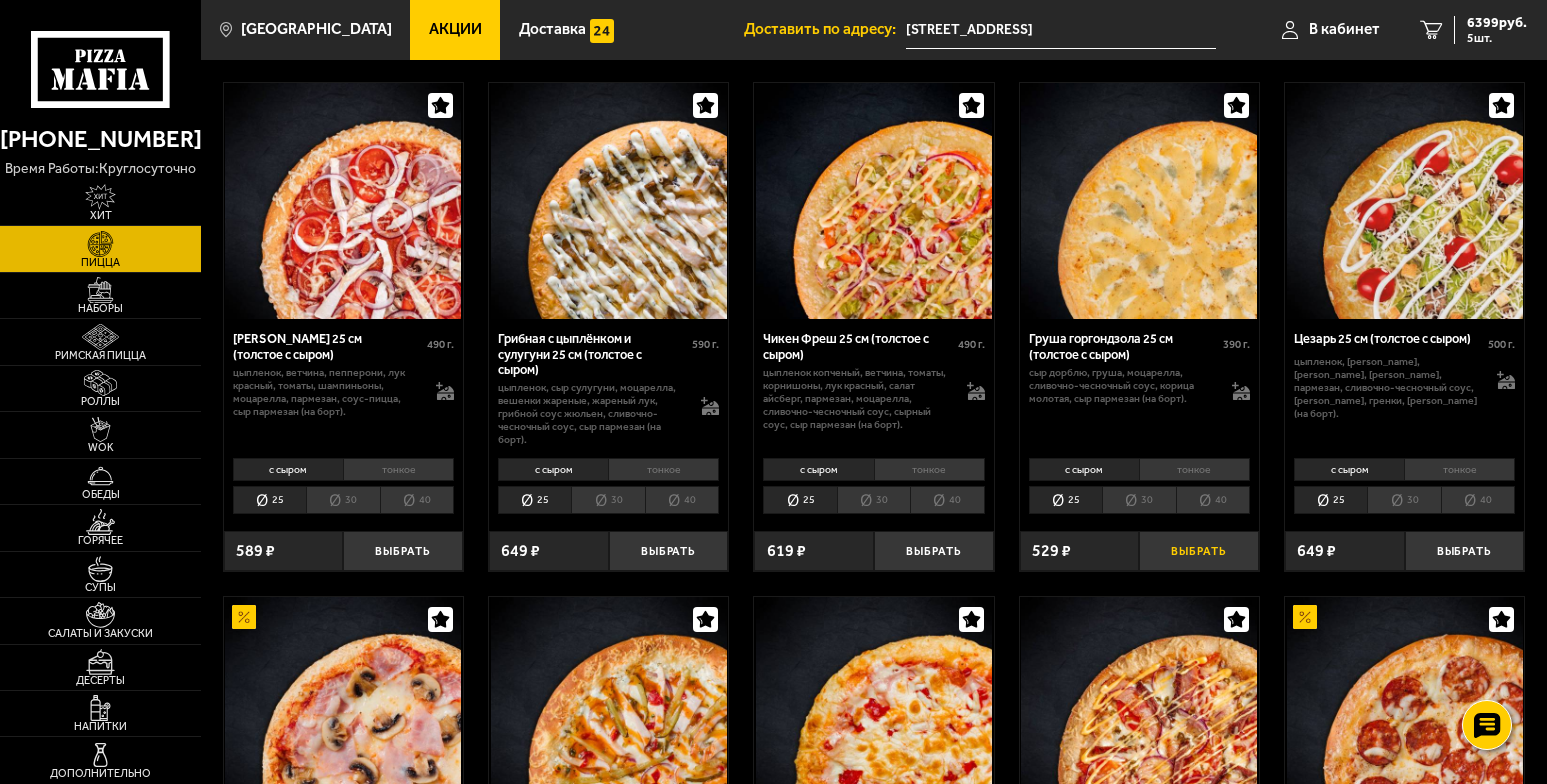 click on "Выбрать" at bounding box center [1199, 550] 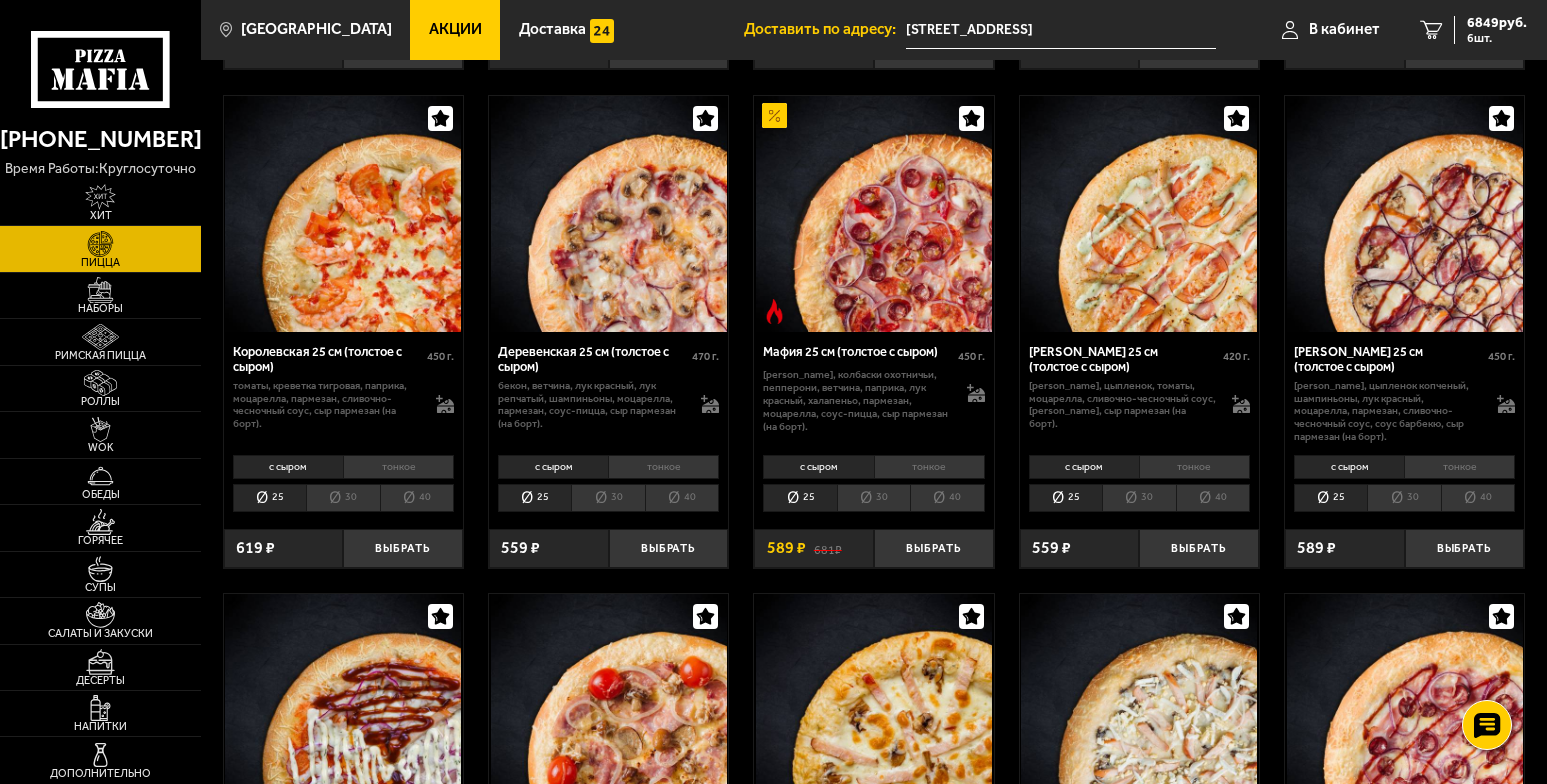 scroll, scrollTop: 1900, scrollLeft: 0, axis: vertical 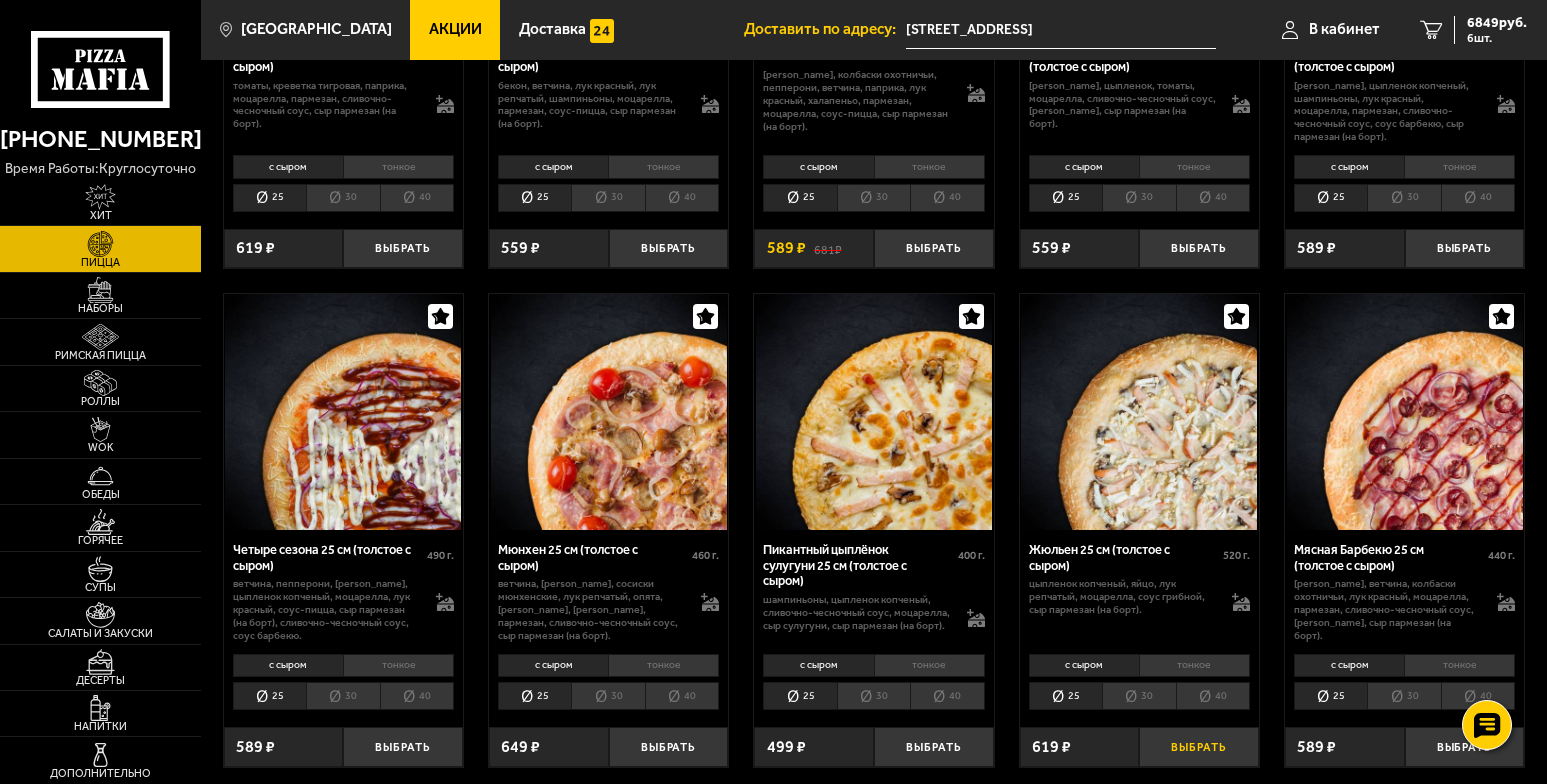 click on "Выбрать" at bounding box center [1199, 746] 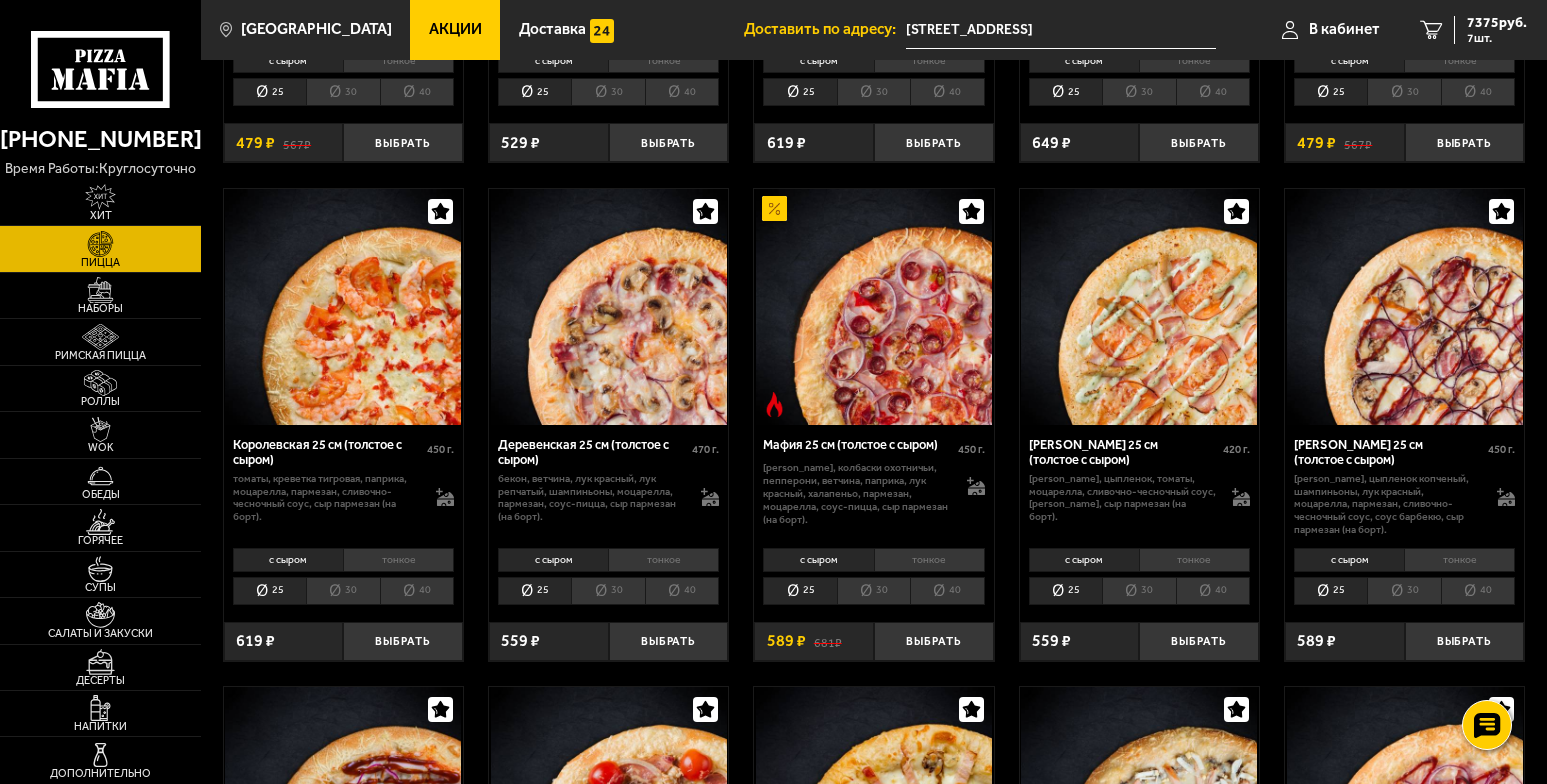 scroll, scrollTop: 1500, scrollLeft: 0, axis: vertical 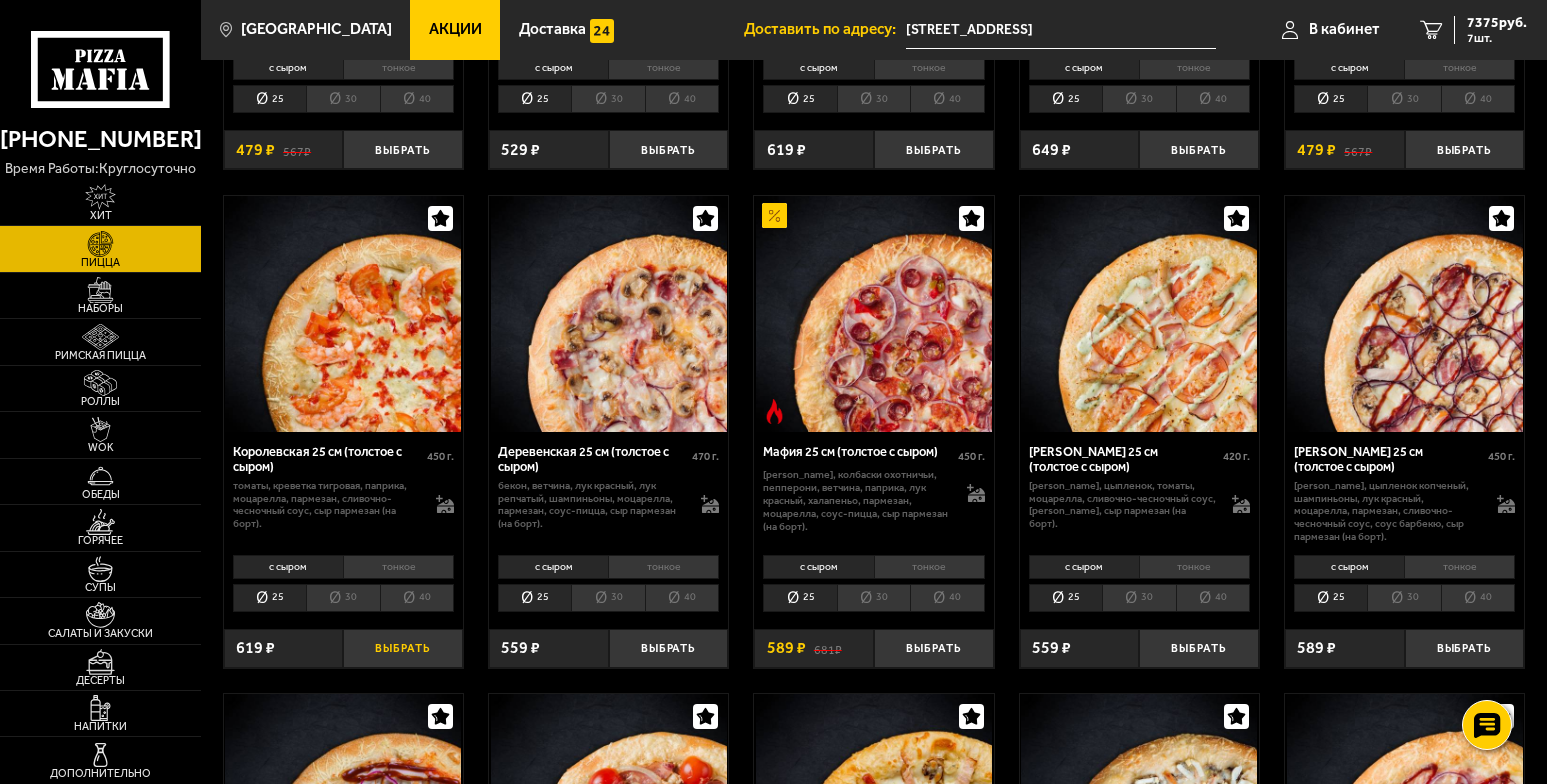 click on "Выбрать" at bounding box center (403, 648) 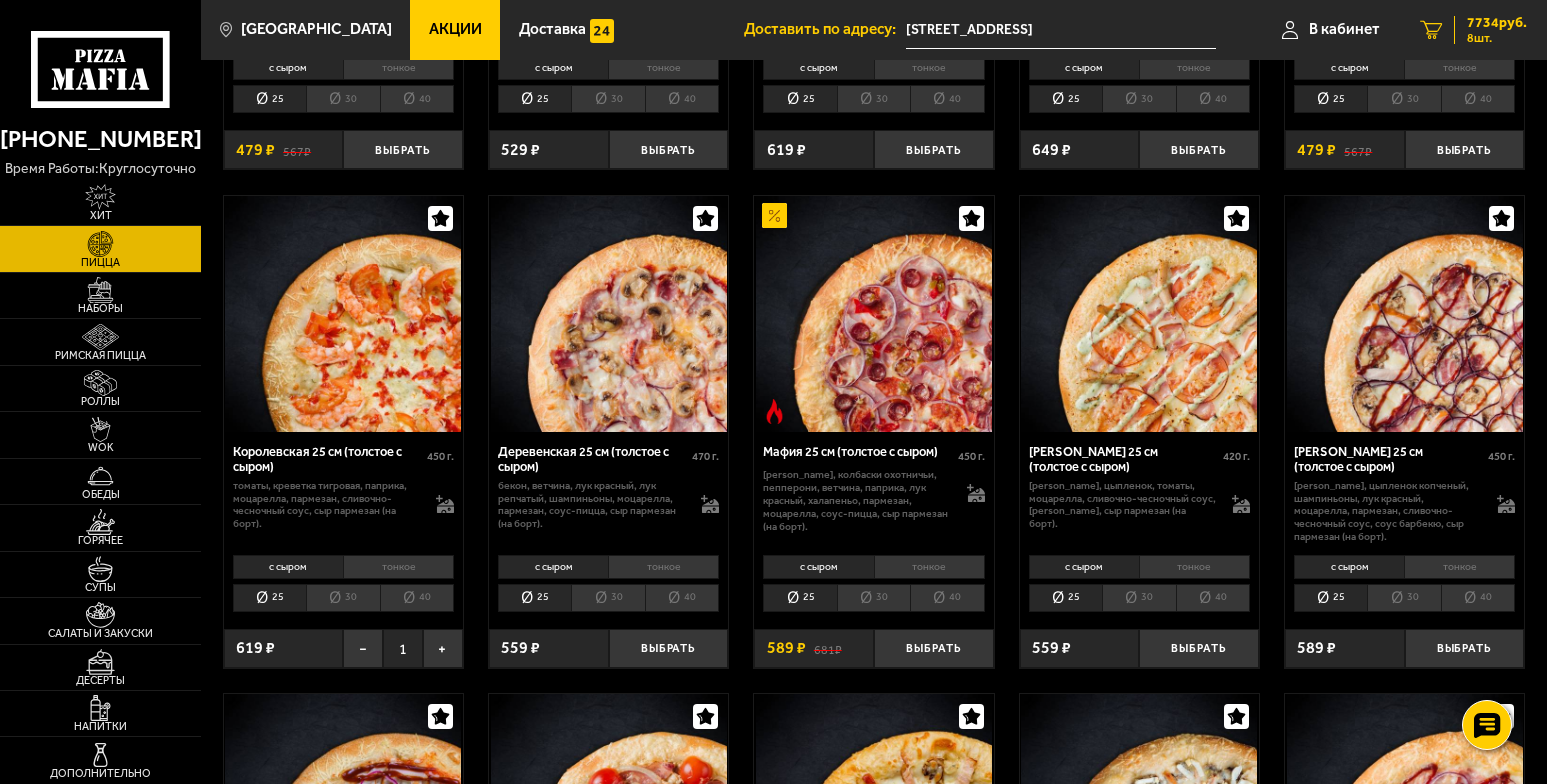click on "7734  руб." at bounding box center [1497, 23] 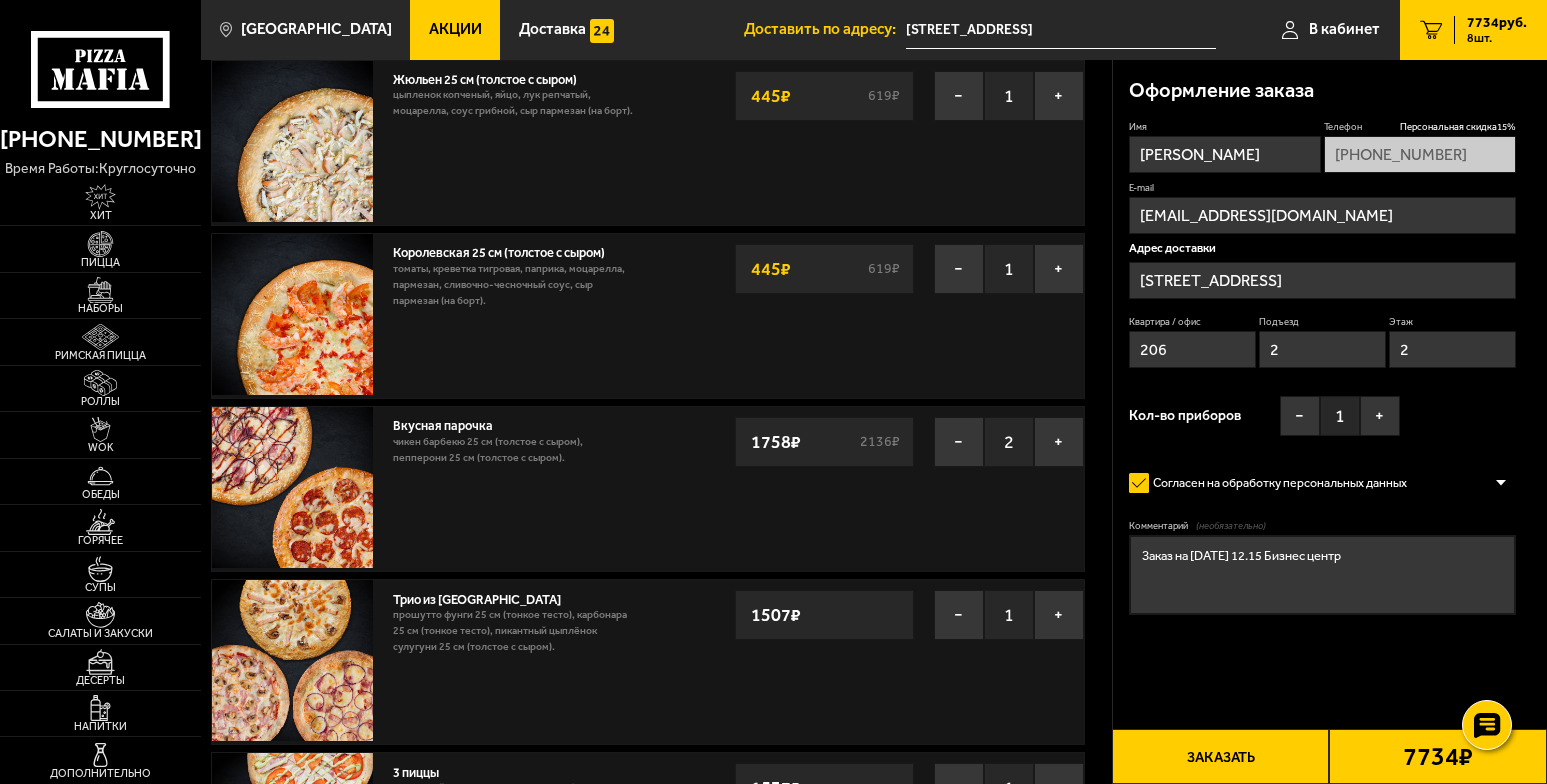 scroll, scrollTop: 0, scrollLeft: 0, axis: both 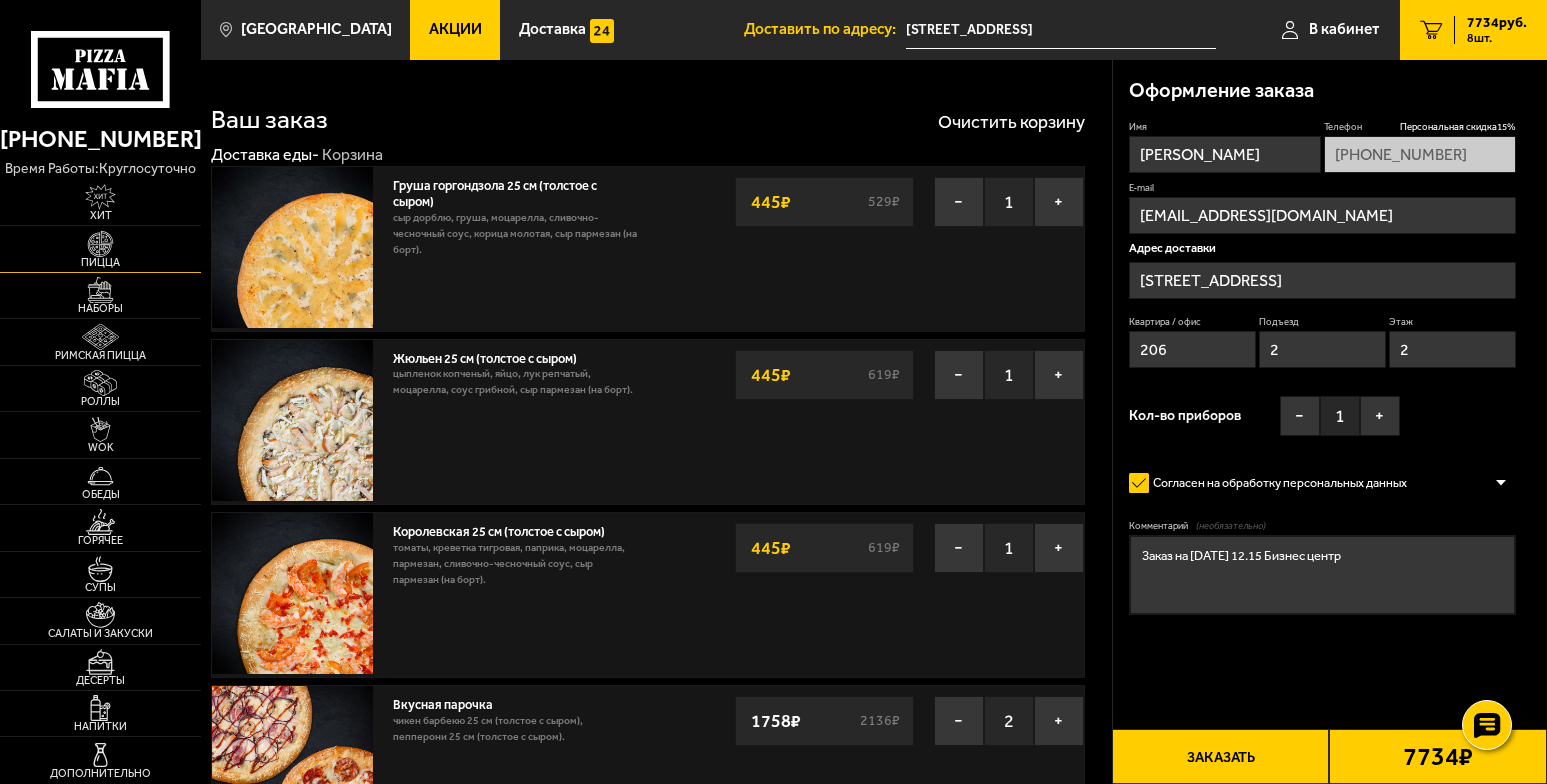 click at bounding box center [101, 244] 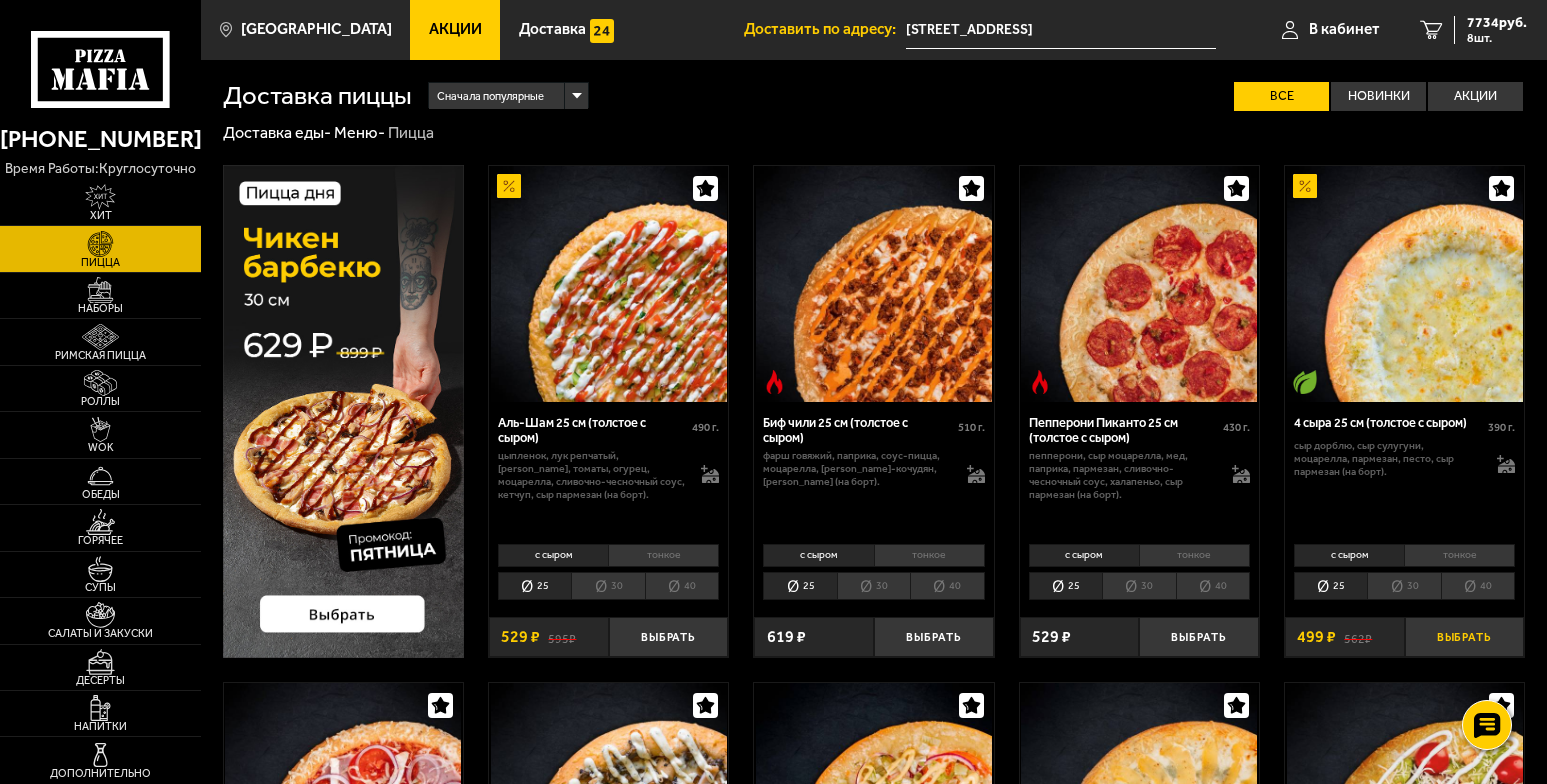 click on "Выбрать" at bounding box center (1465, 636) 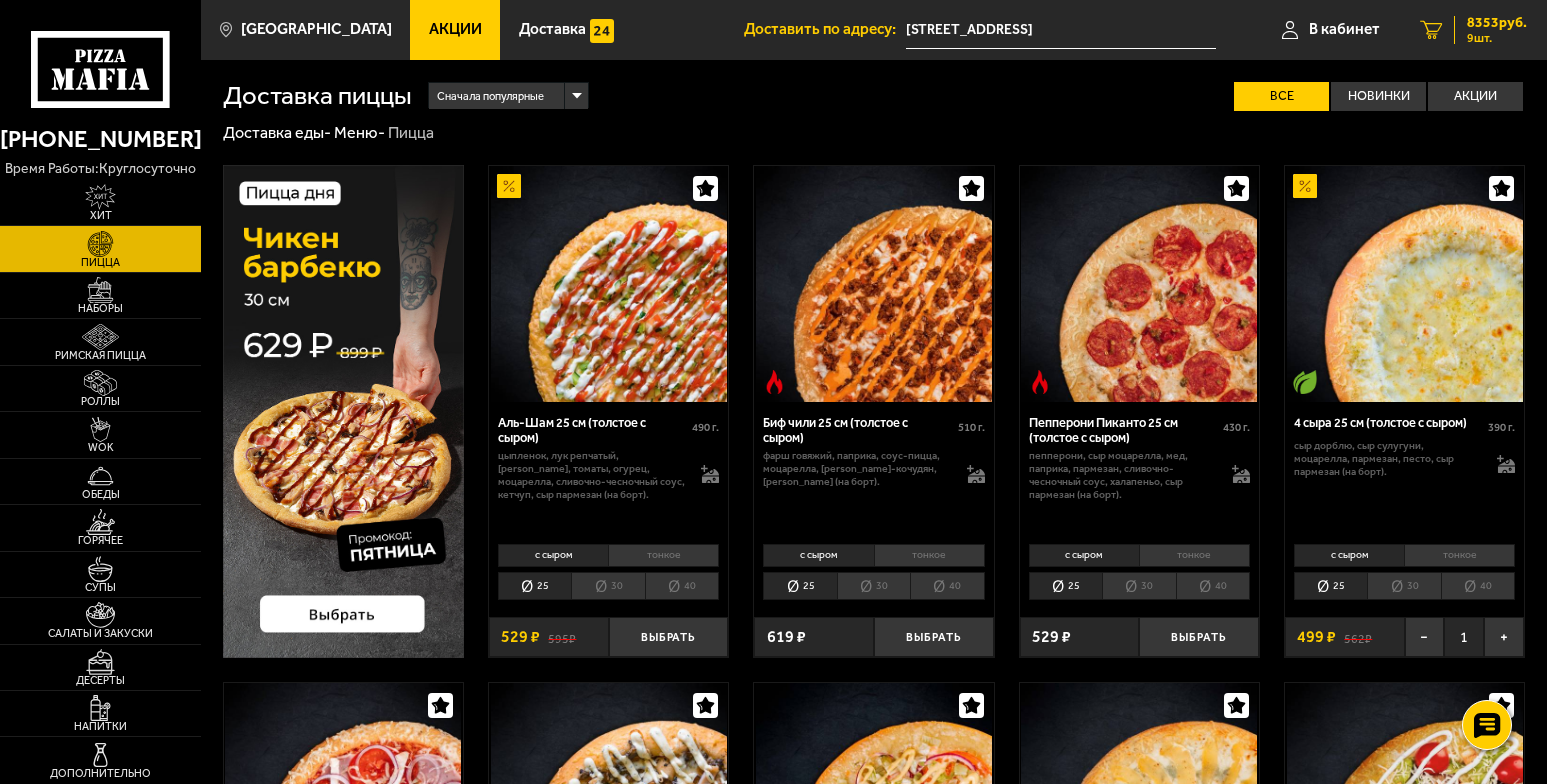 click on "8353  руб." at bounding box center [1497, 23] 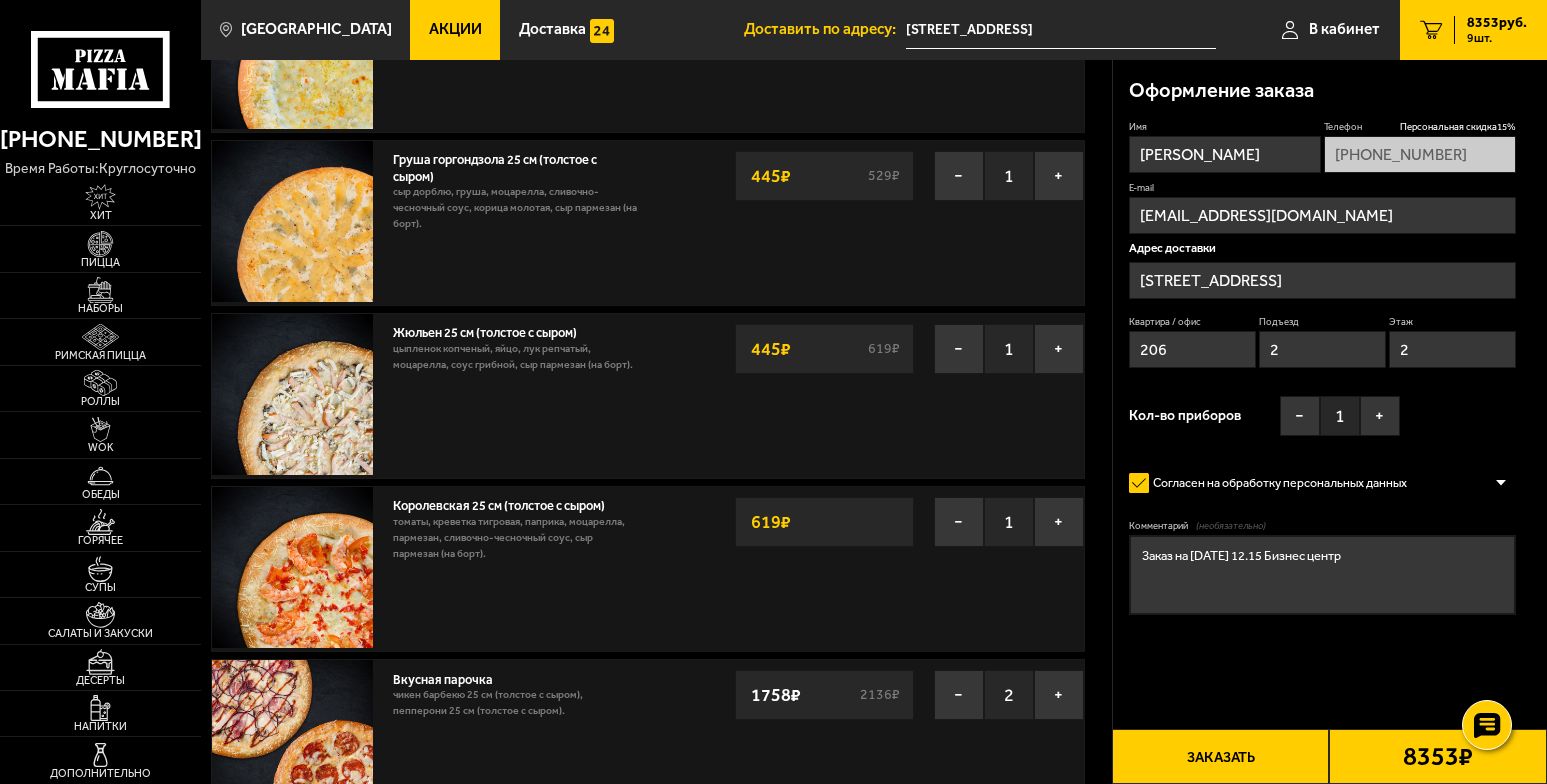 scroll, scrollTop: 200, scrollLeft: 0, axis: vertical 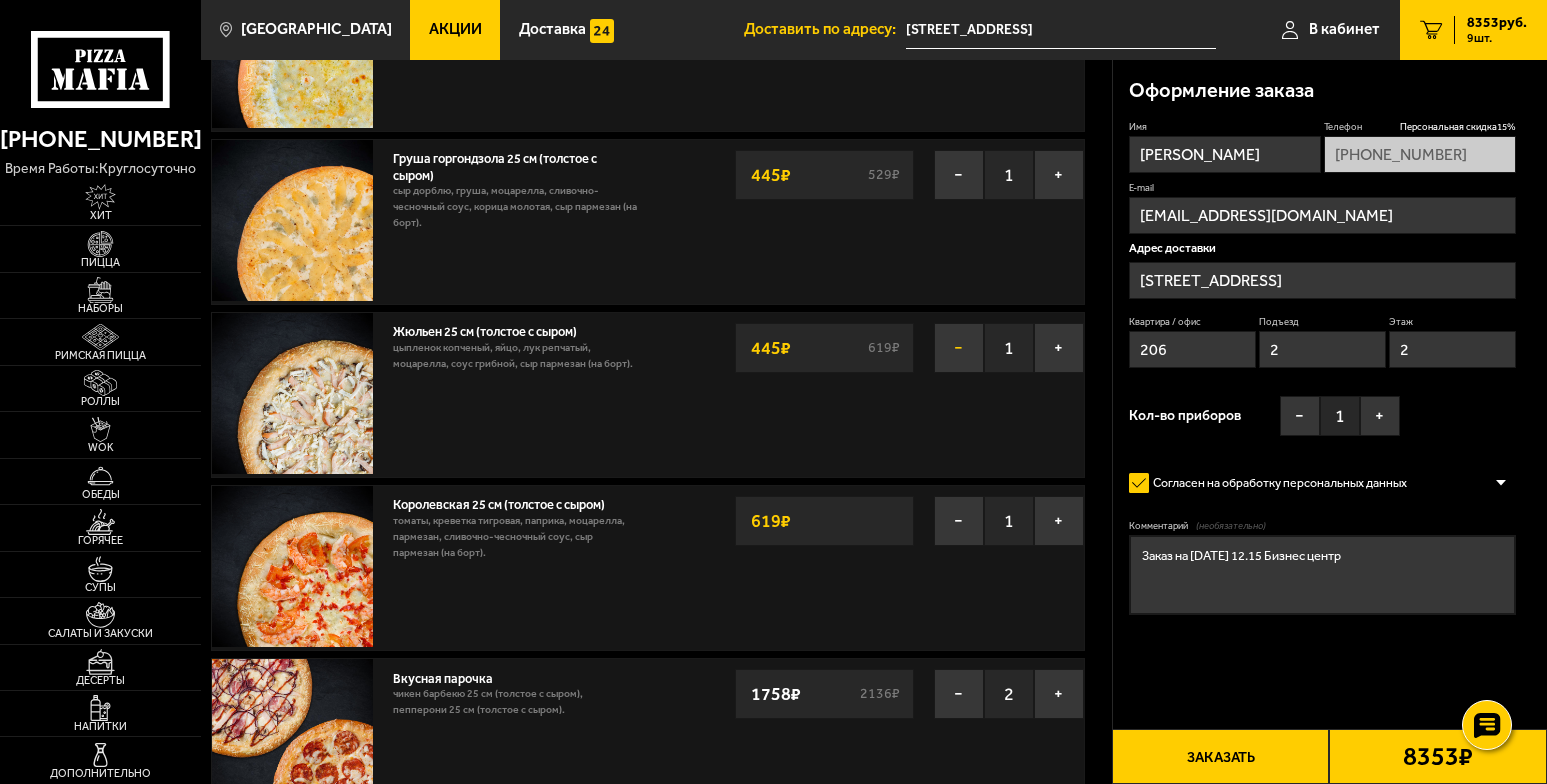 click on "−" at bounding box center [959, 348] 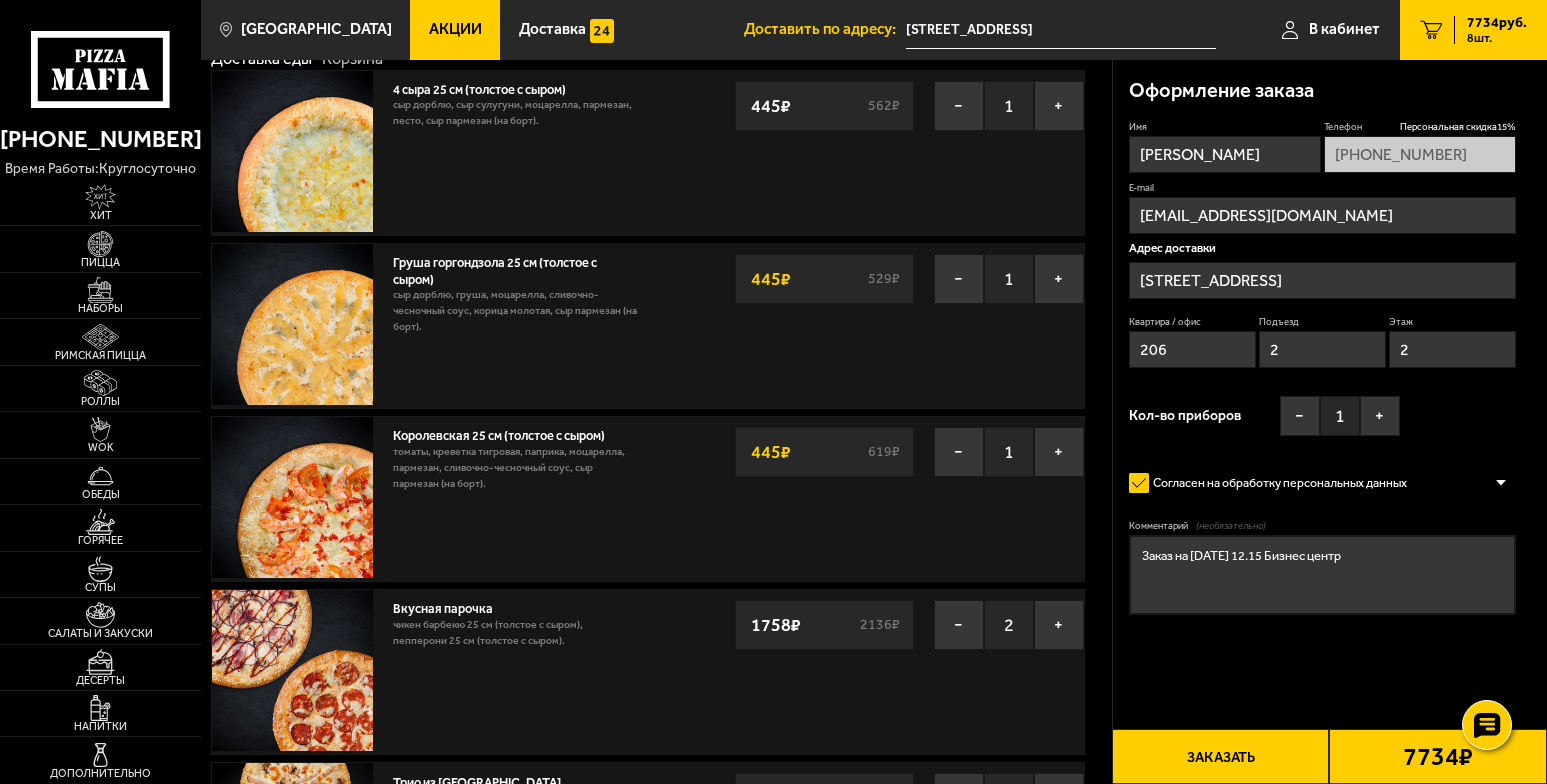 scroll, scrollTop: 200, scrollLeft: 0, axis: vertical 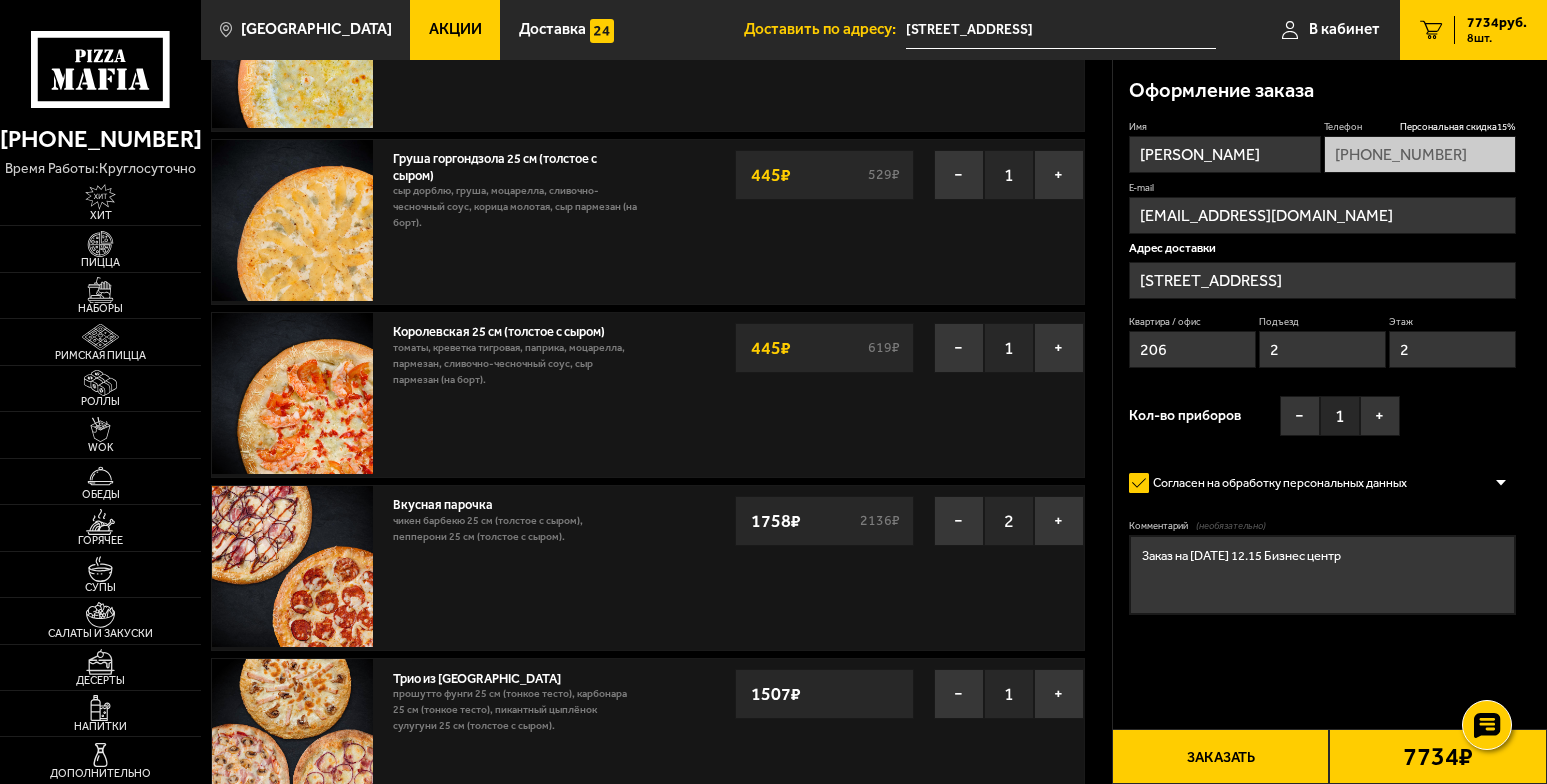 click on "Заказ на [DATE] 12.15 Бизнес центр" at bounding box center [1322, 575] 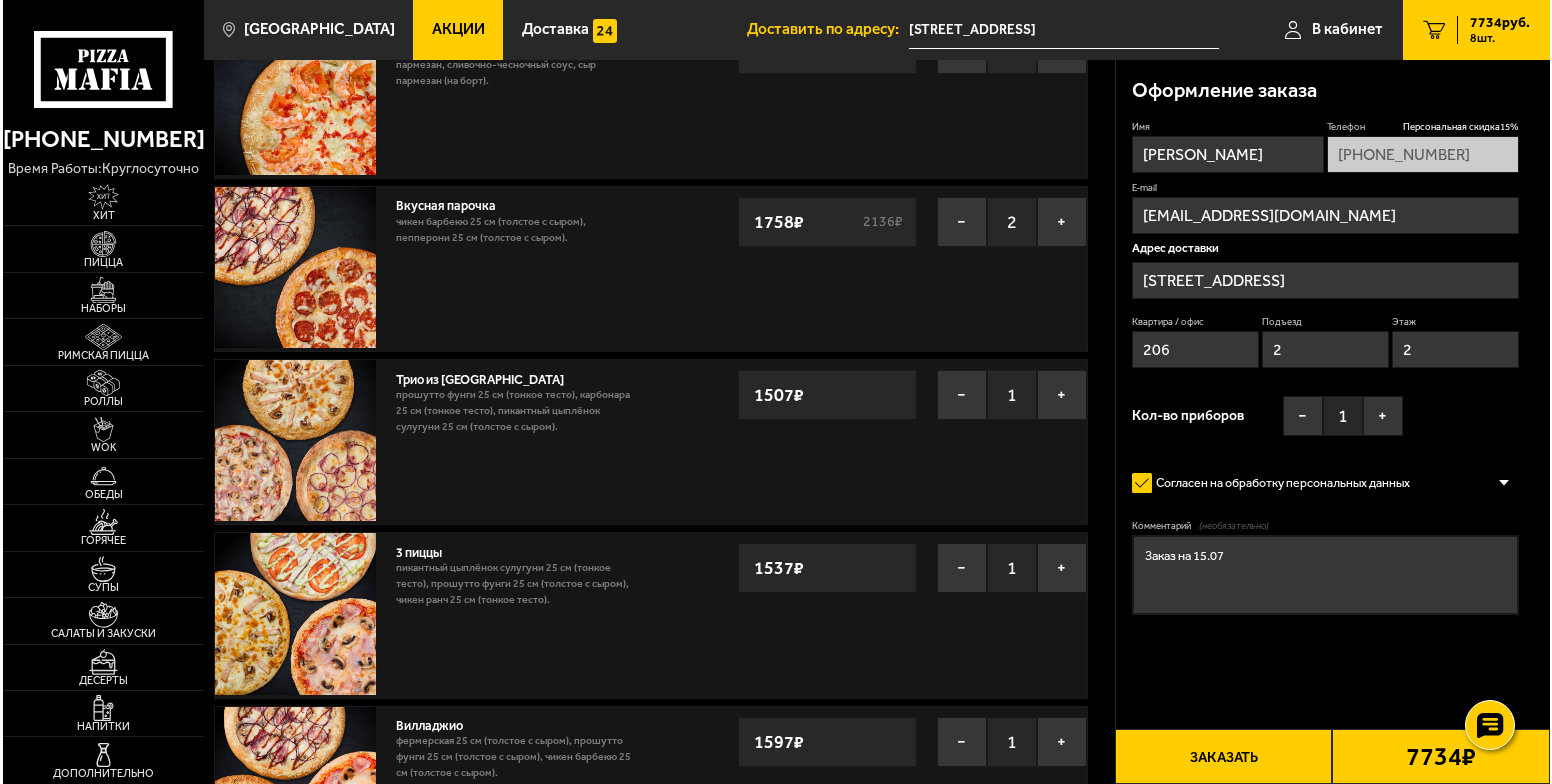 scroll, scrollTop: 500, scrollLeft: 0, axis: vertical 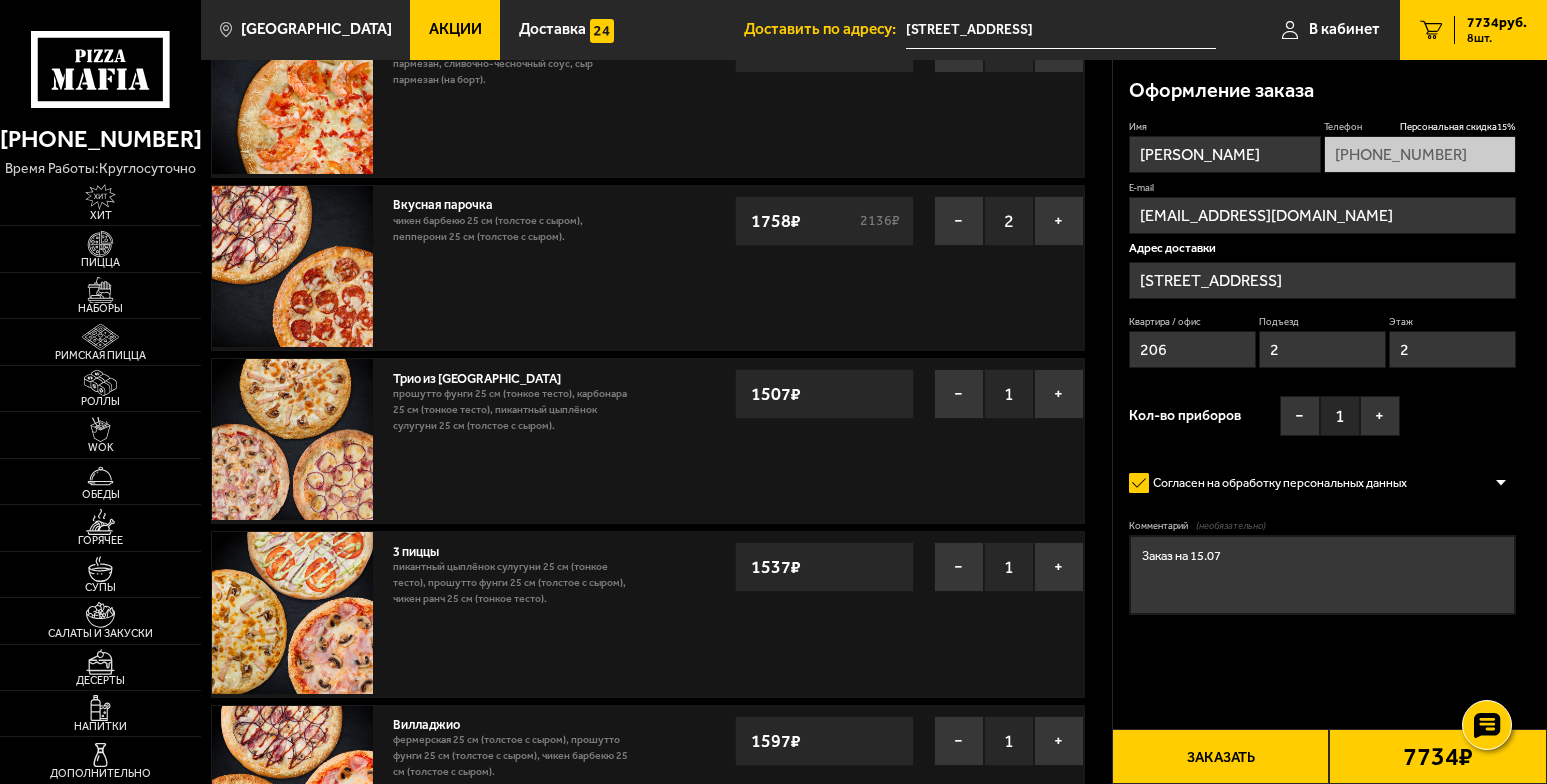 type on "Заказ на 15.07" 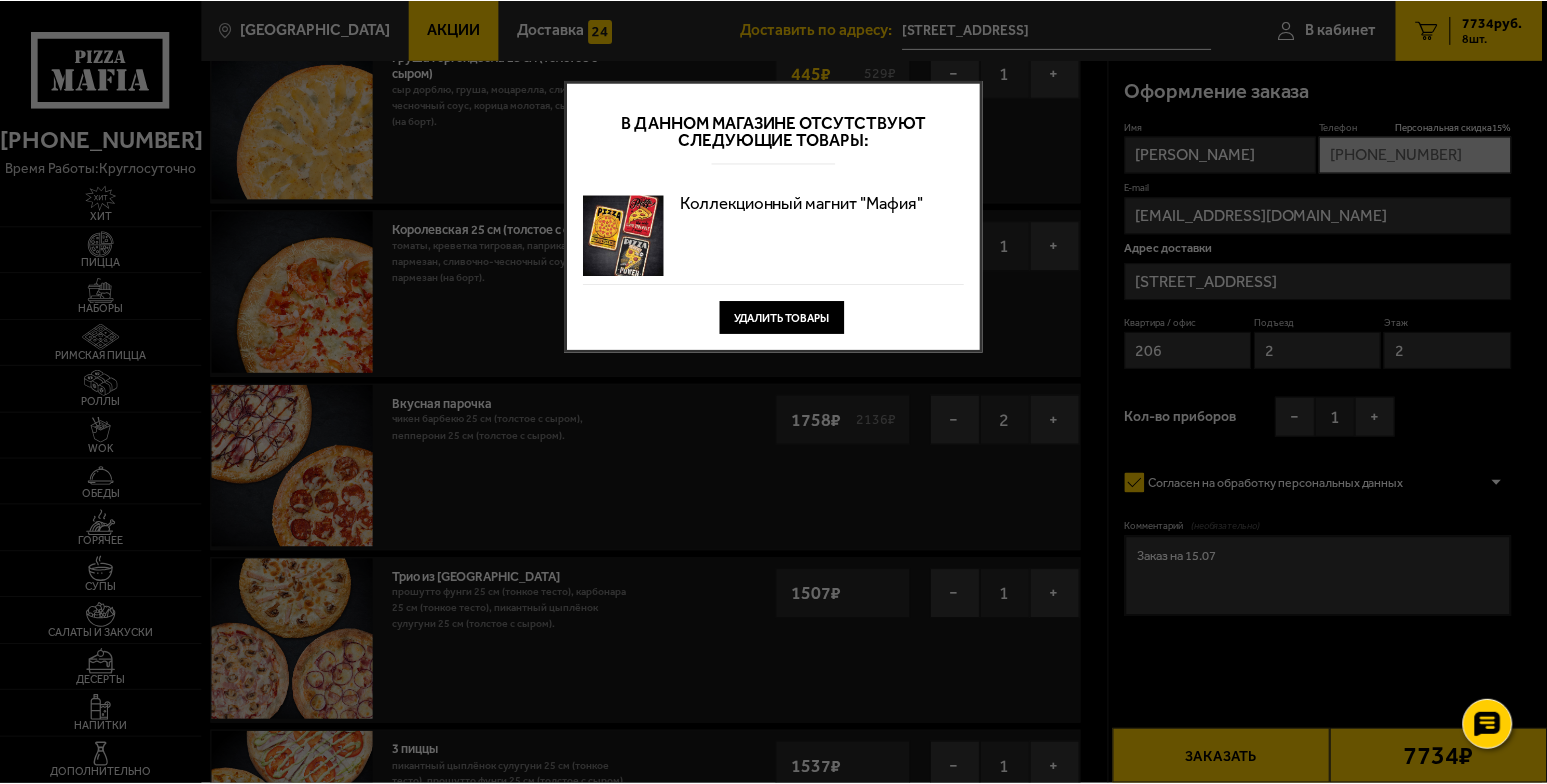 scroll, scrollTop: 0, scrollLeft: 0, axis: both 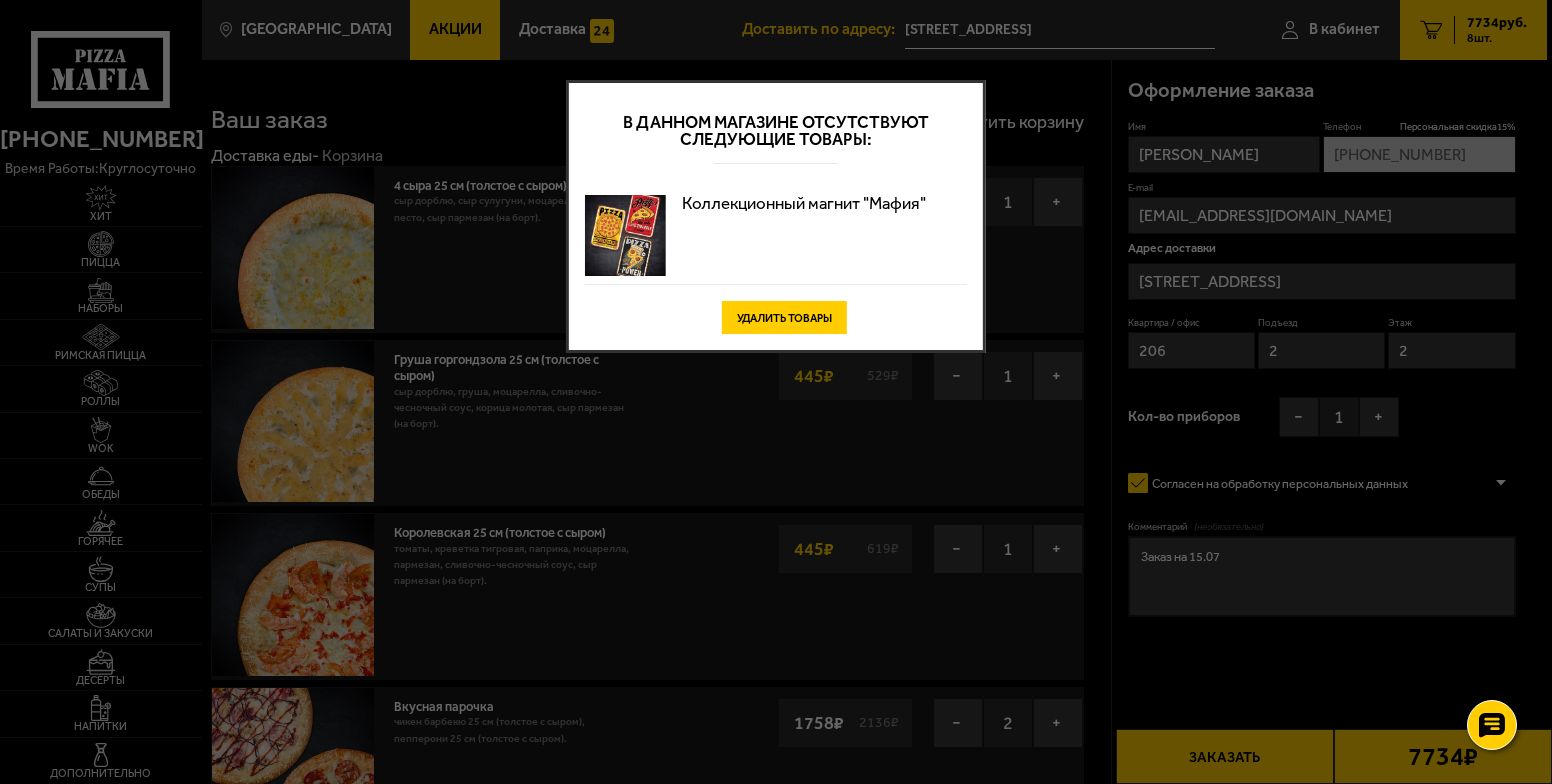 click on "Удалить товары" at bounding box center (784, 317) 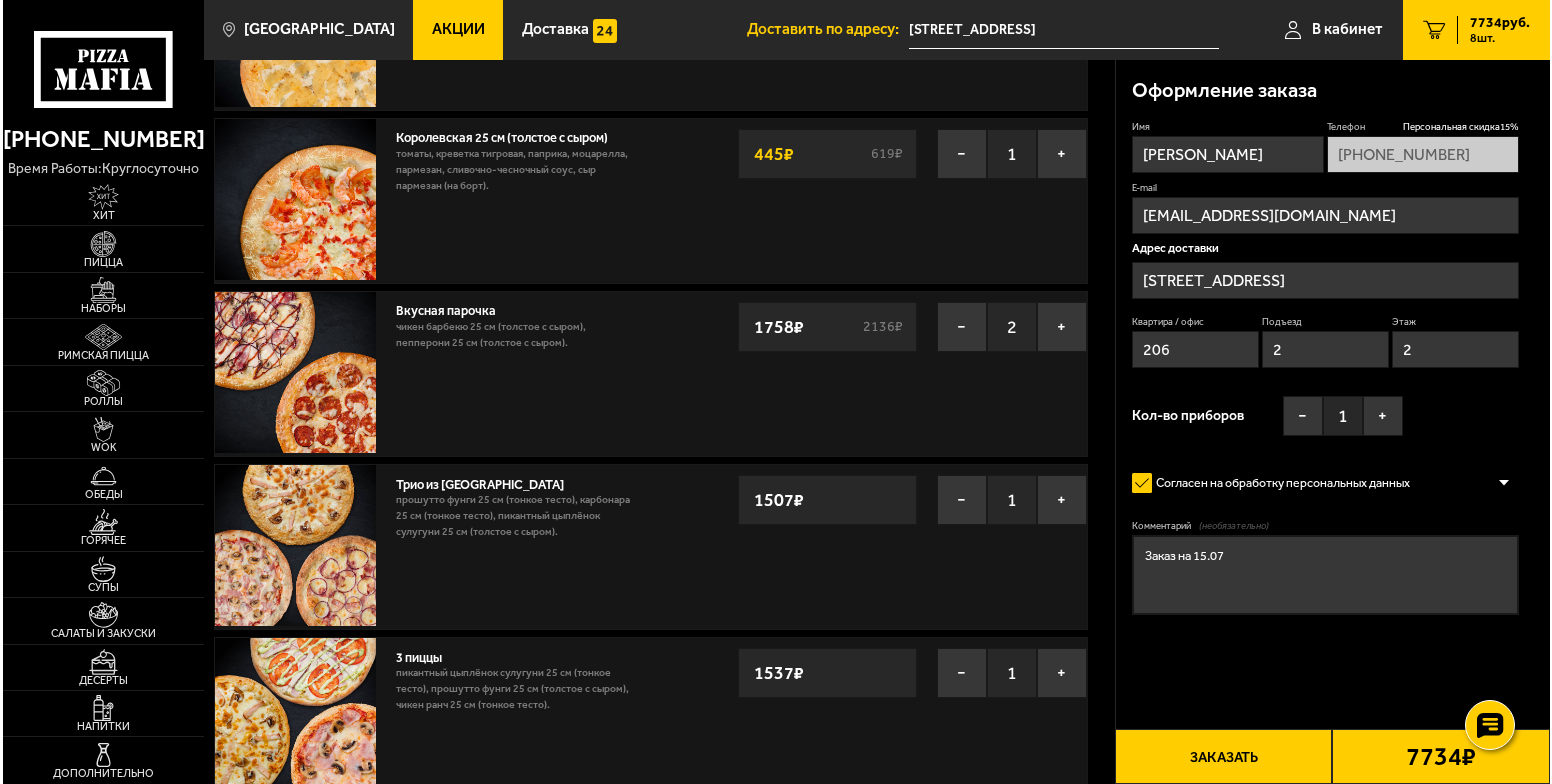 scroll, scrollTop: 400, scrollLeft: 0, axis: vertical 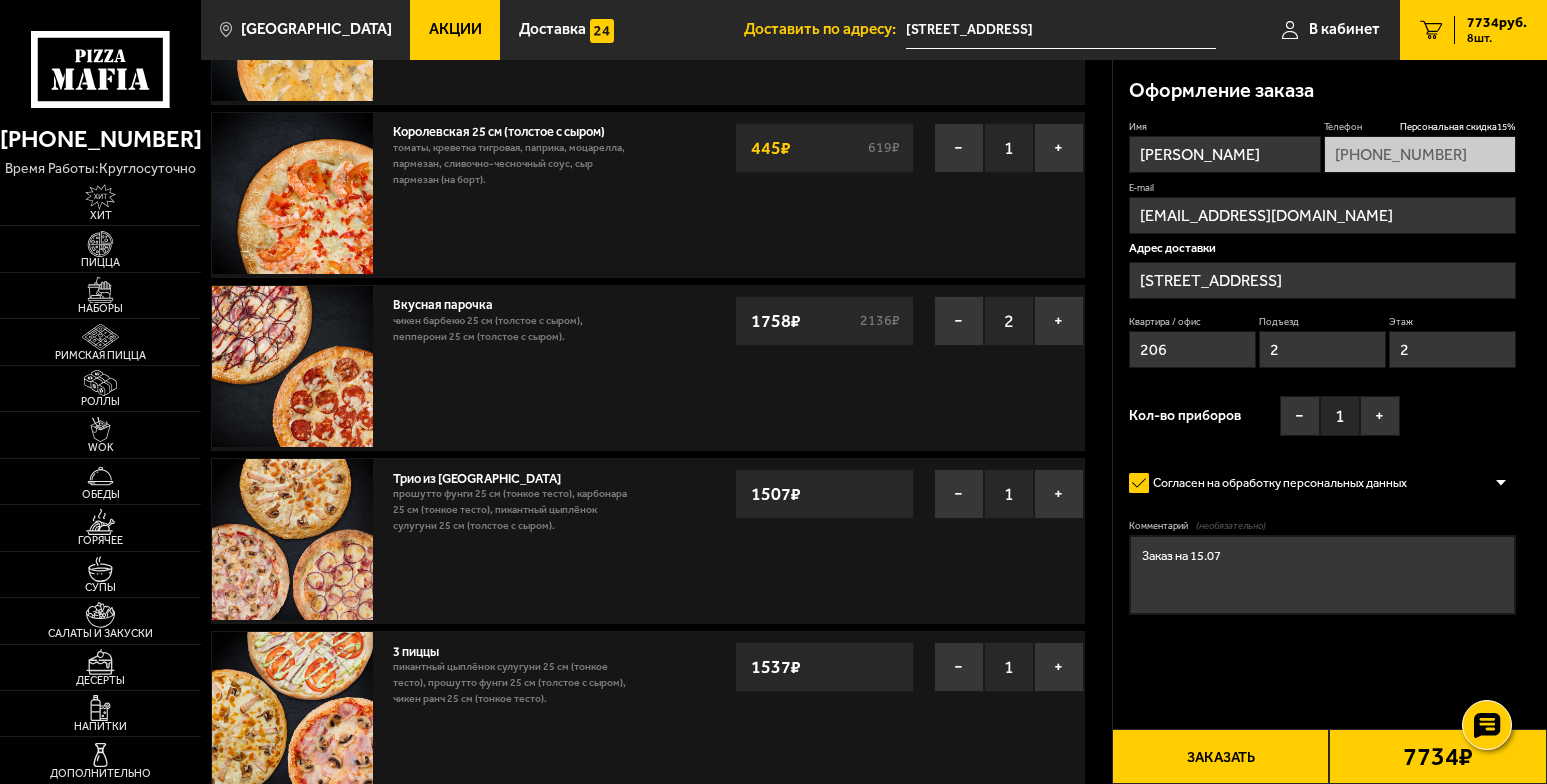 click on "Заказать" at bounding box center [1221, 756] 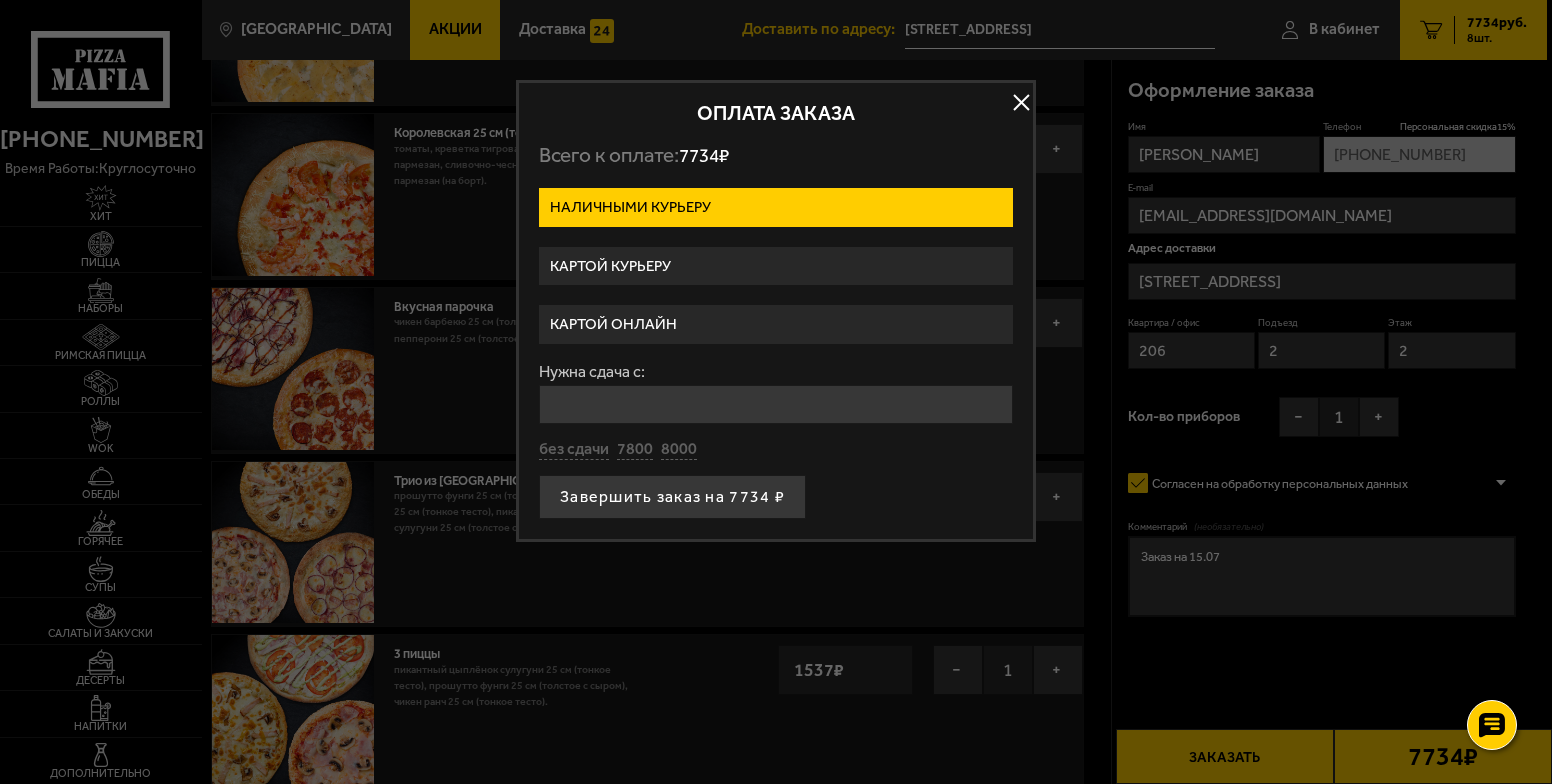 click on "Картой курьеру" at bounding box center [776, 266] 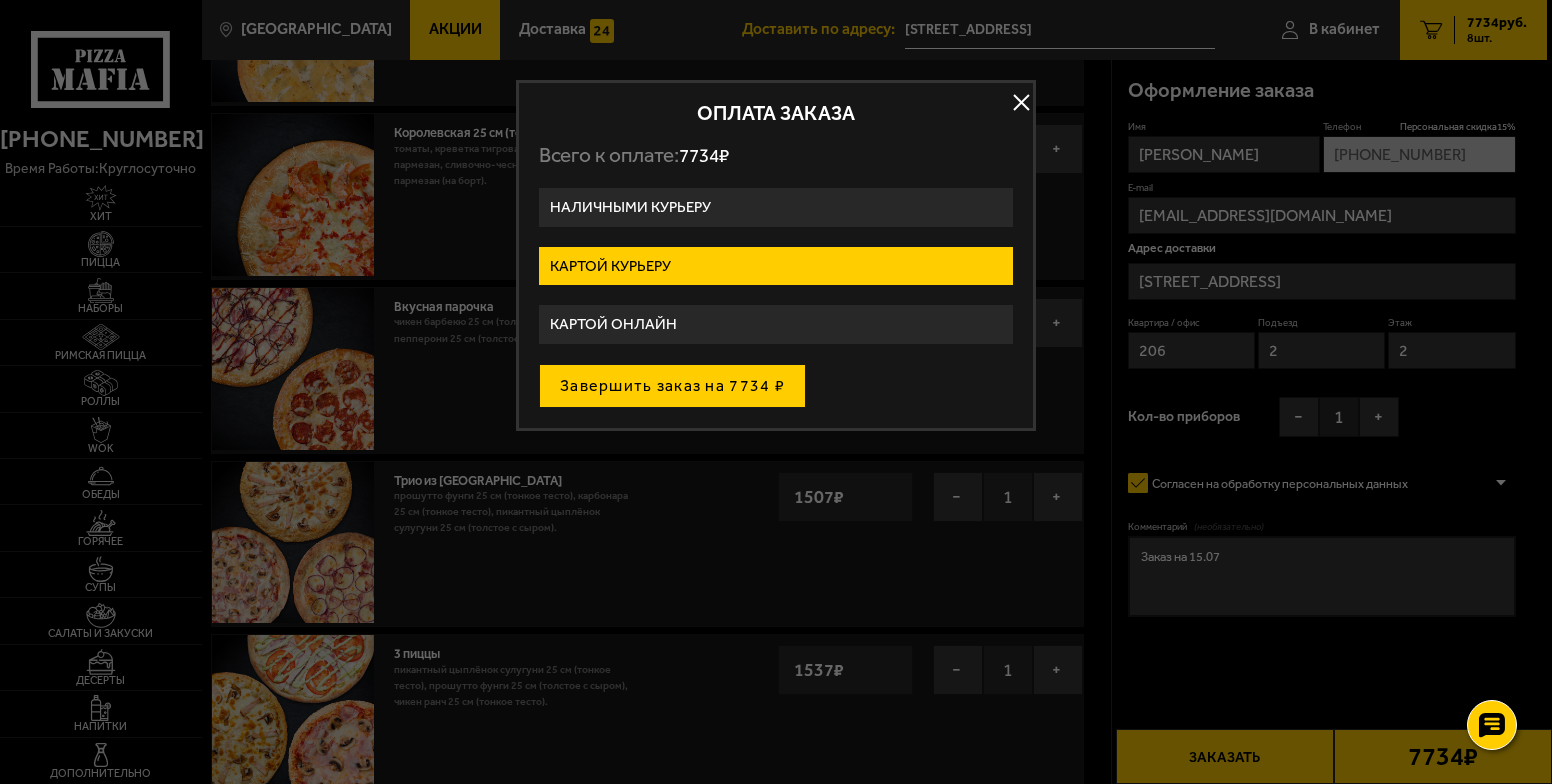 click on "Завершить заказ на 7734 ₽" at bounding box center [672, 386] 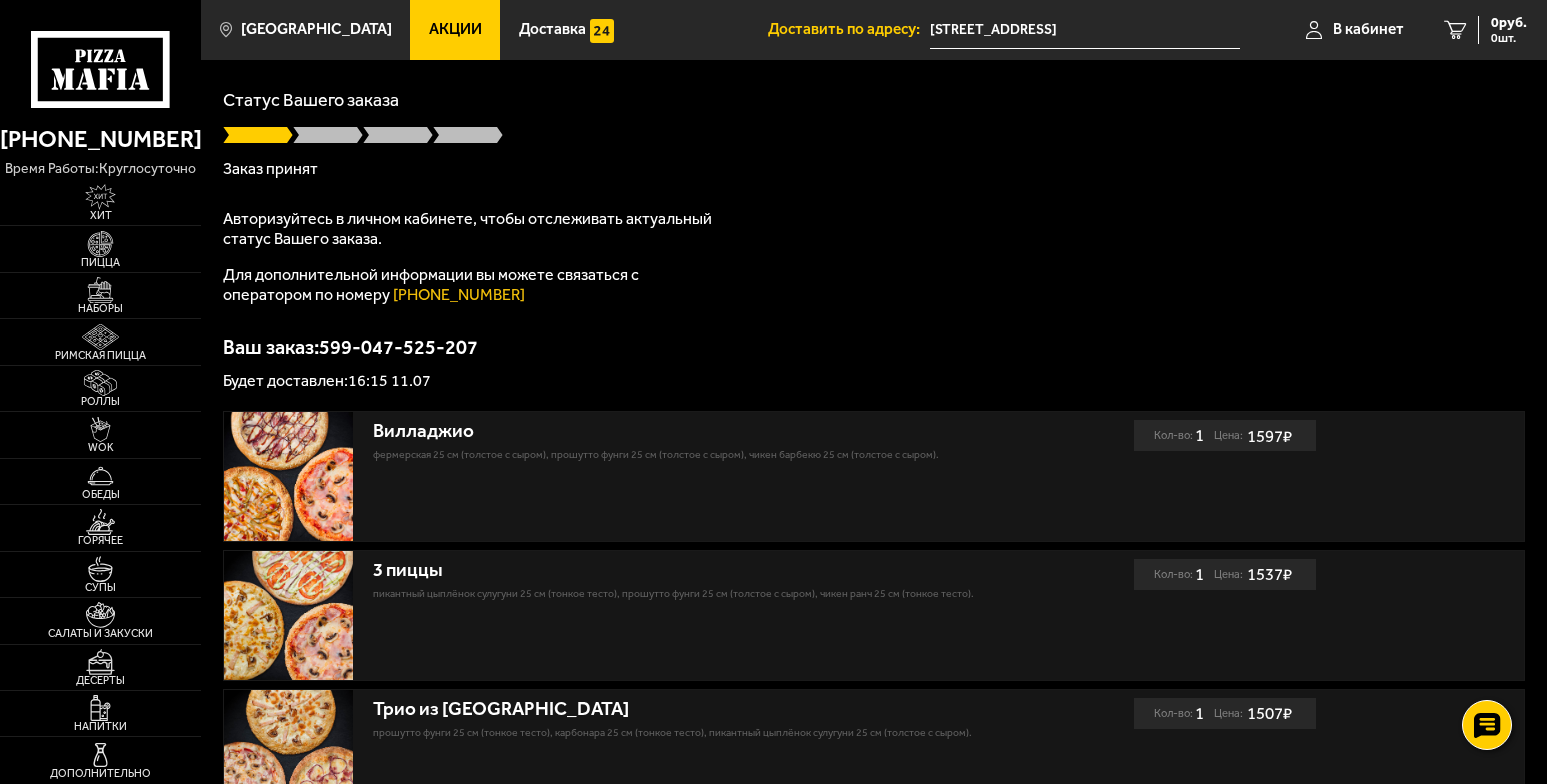 scroll, scrollTop: 0, scrollLeft: 0, axis: both 